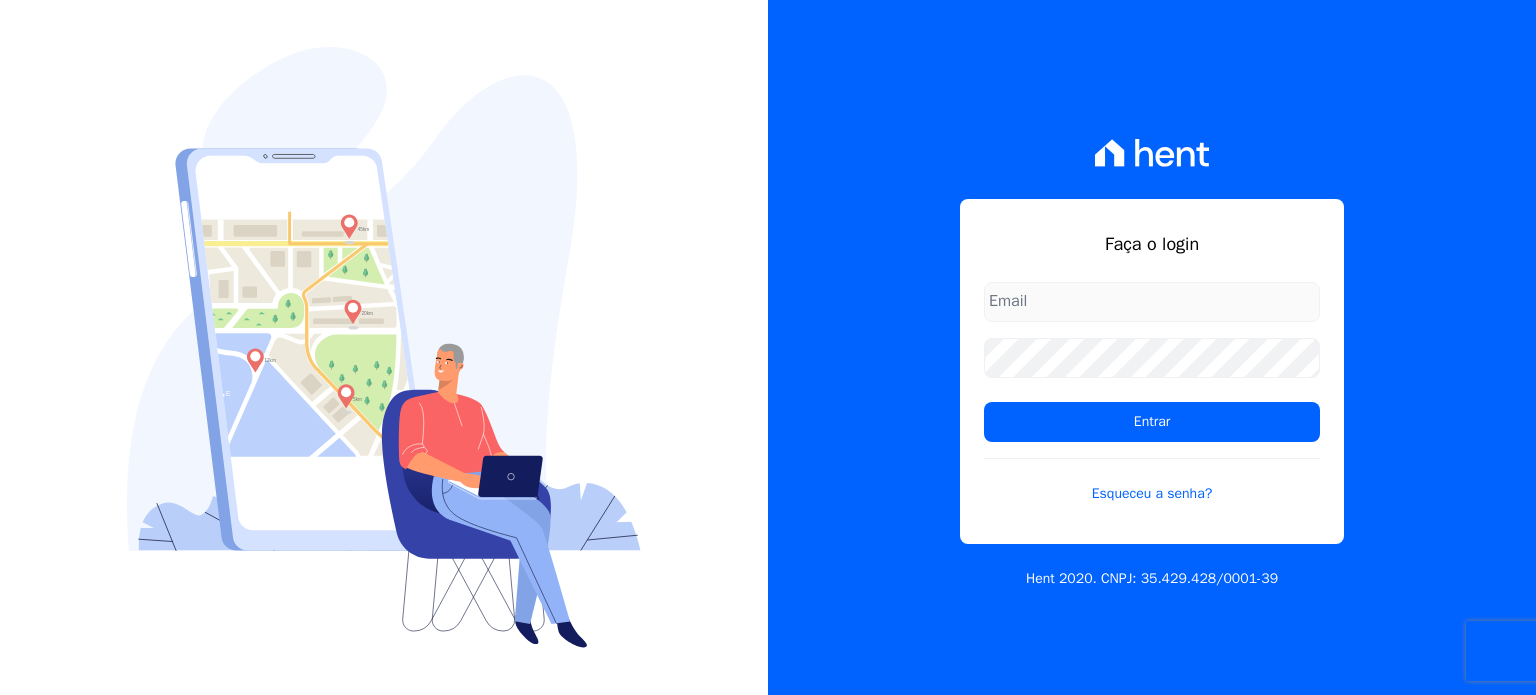 scroll, scrollTop: 0, scrollLeft: 0, axis: both 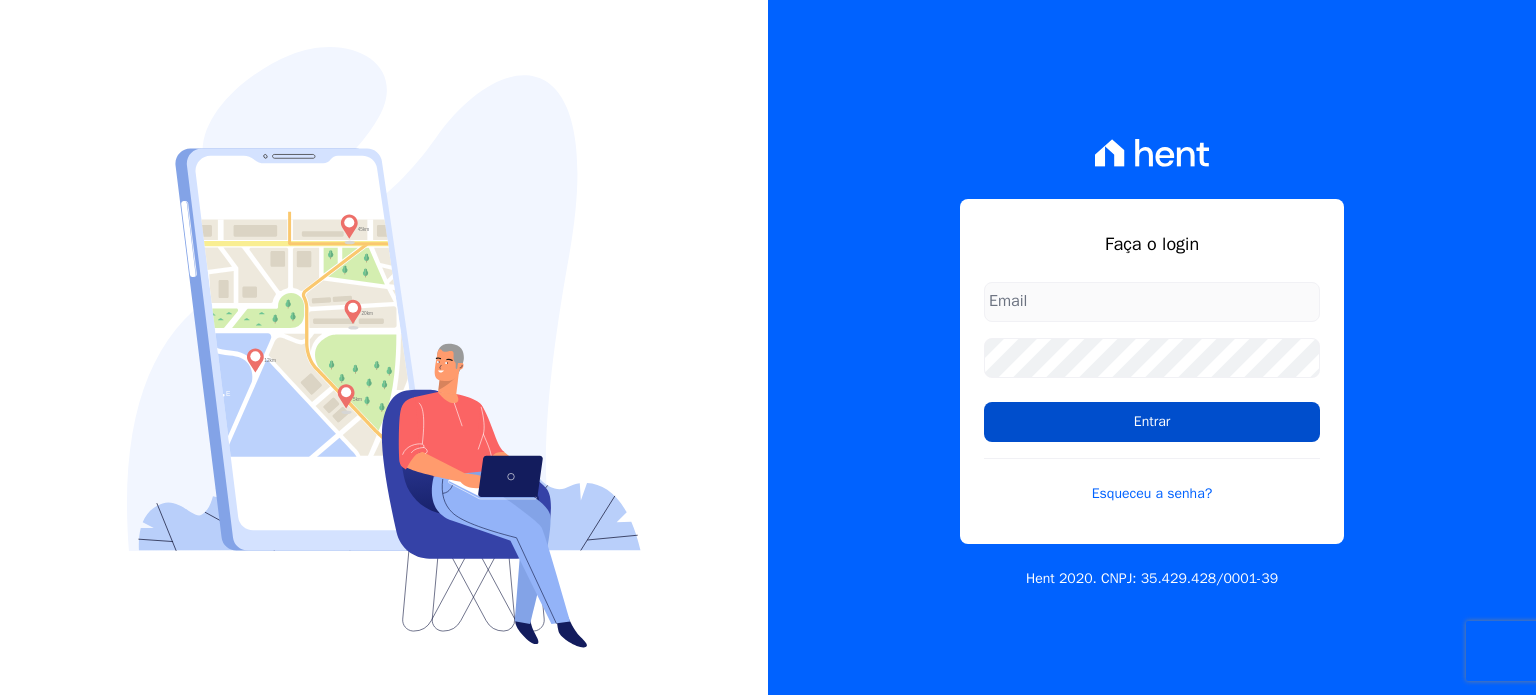 type on "[EMAIL_ADDRESS][DOMAIN_NAME]" 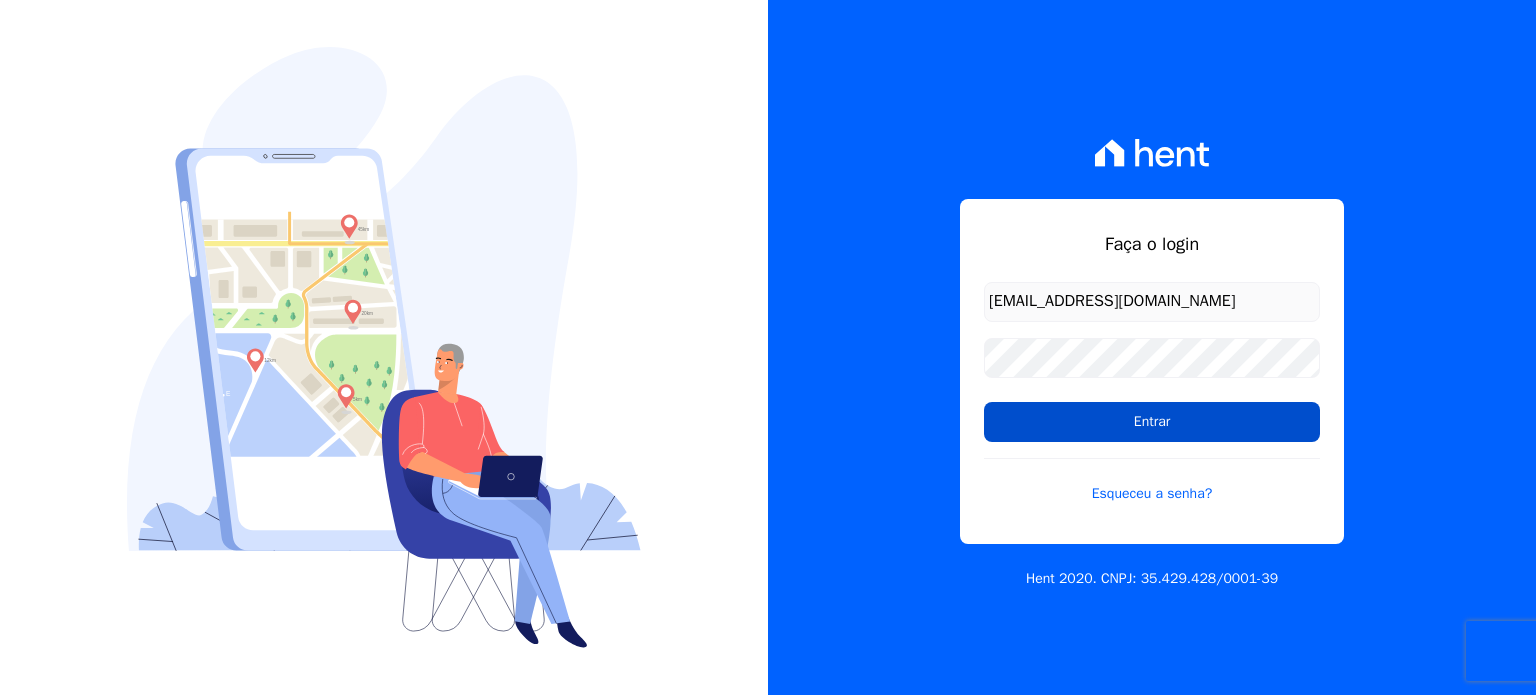click on "Entrar" at bounding box center [1152, 422] 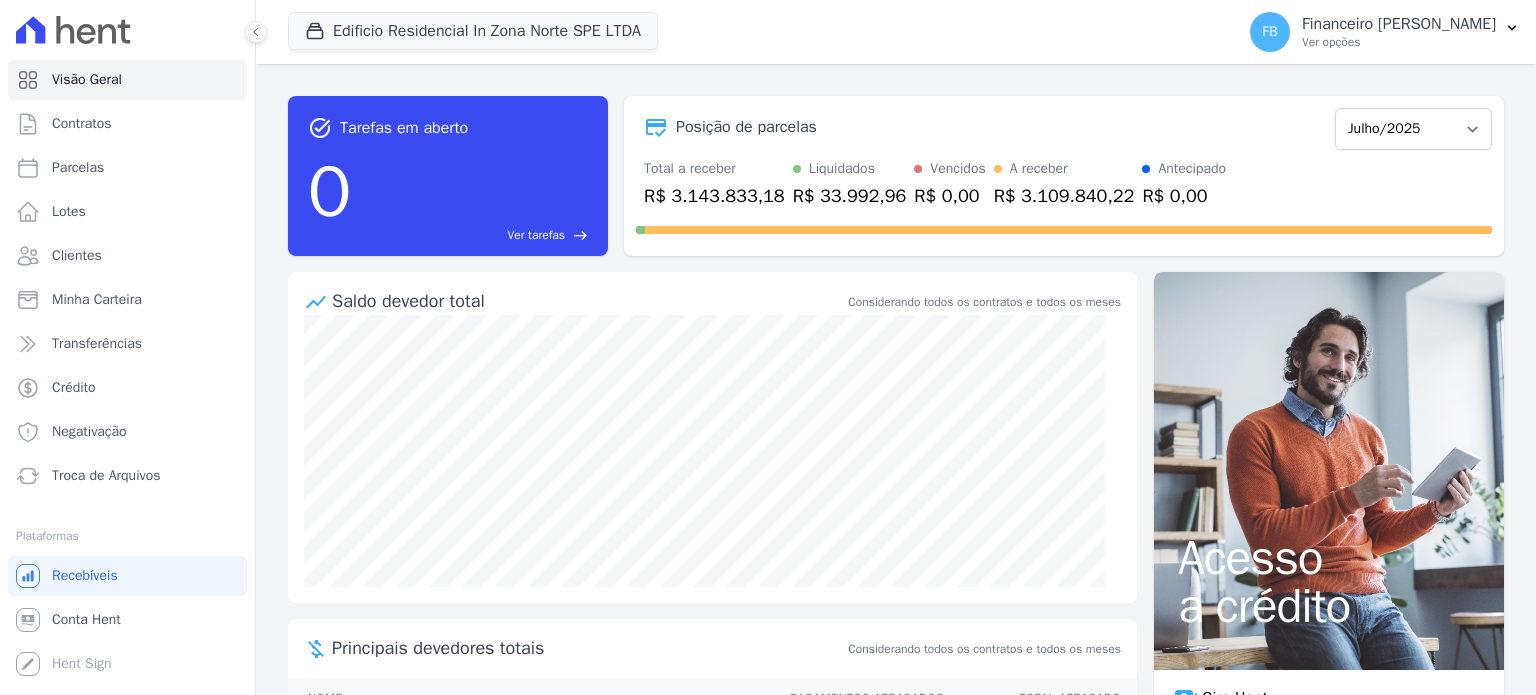 scroll, scrollTop: 0, scrollLeft: 0, axis: both 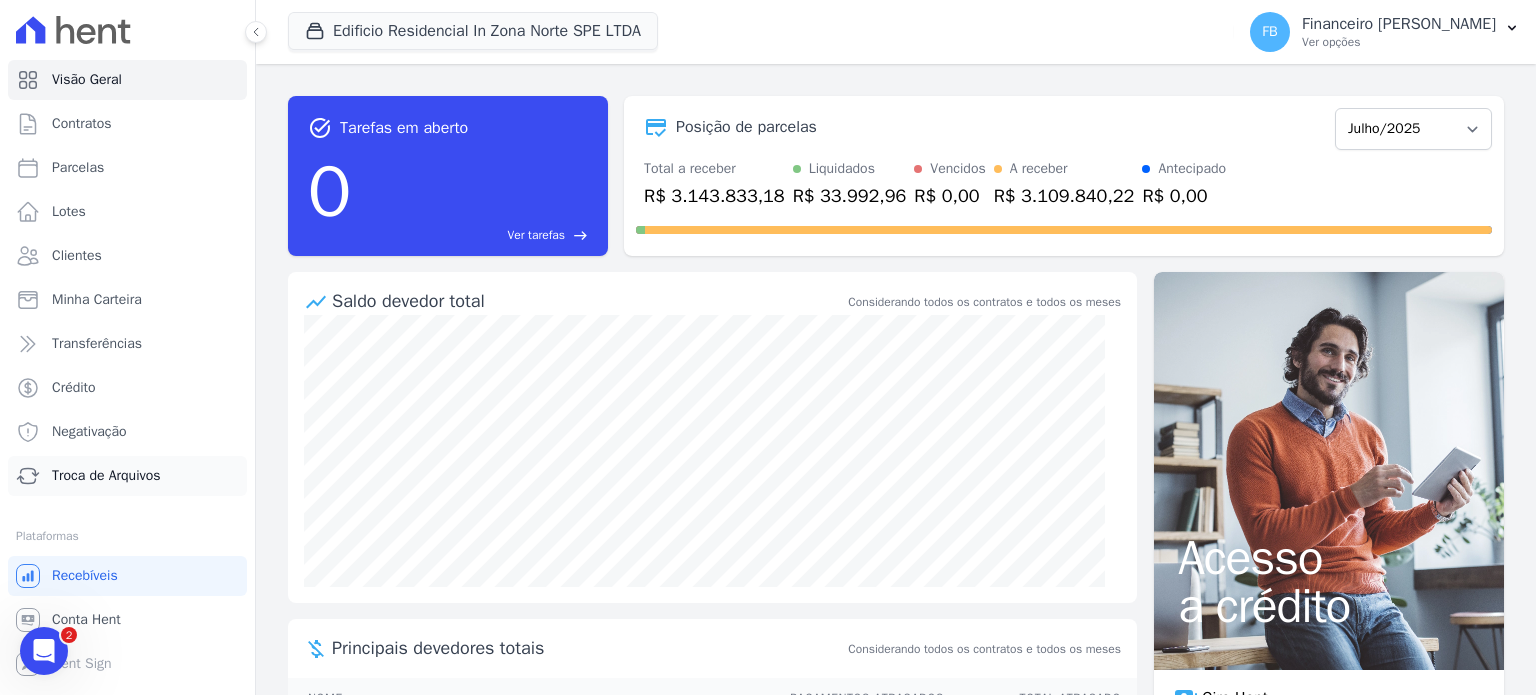 click on "Troca de Arquivos" at bounding box center [106, 476] 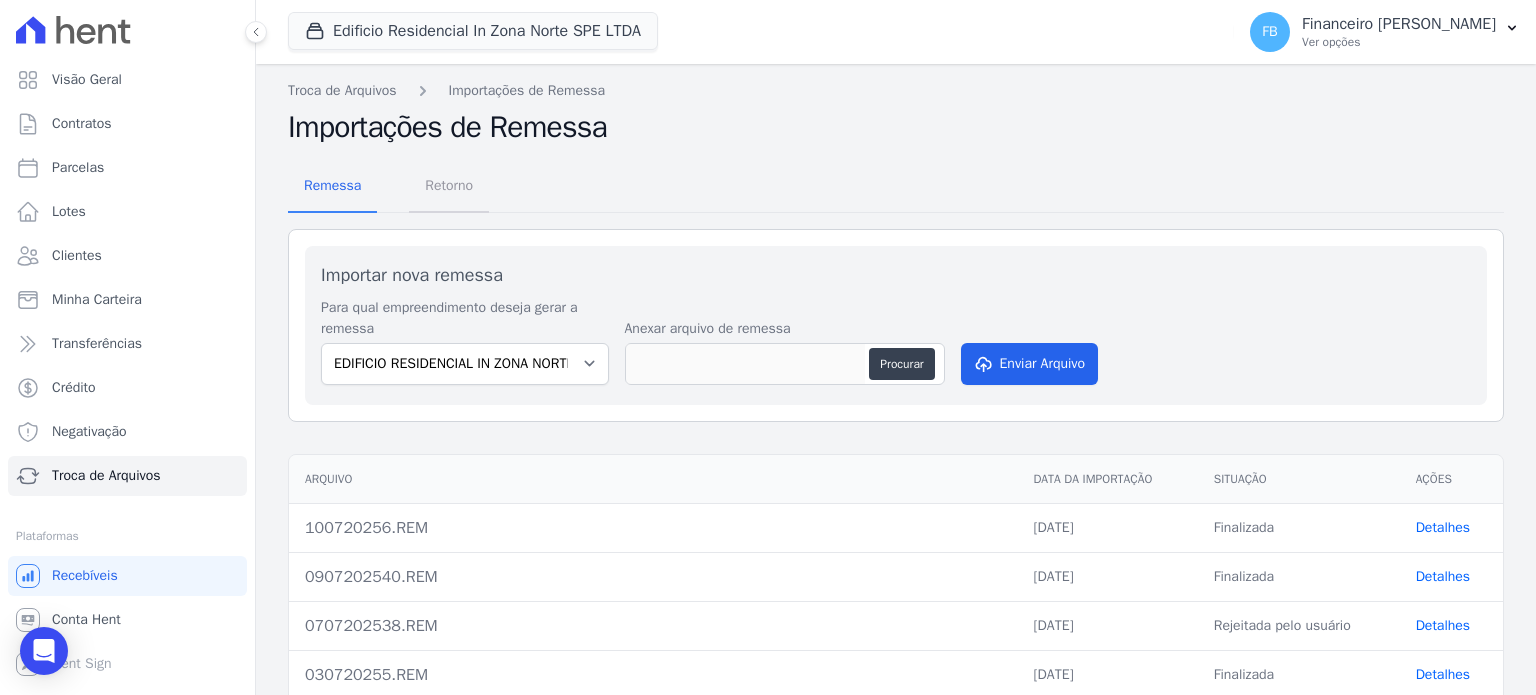 click on "Retorno" at bounding box center (449, 185) 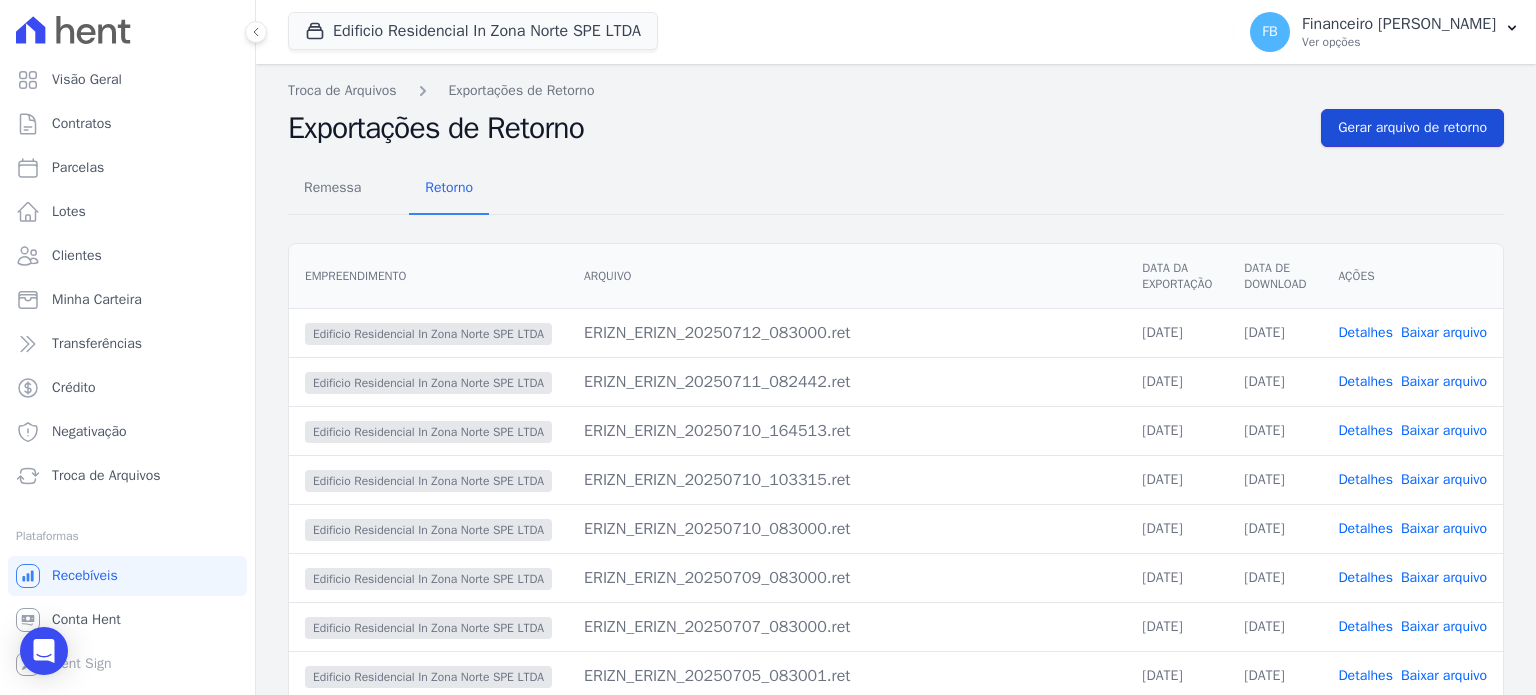 click on "Gerar arquivo de retorno" at bounding box center [1412, 128] 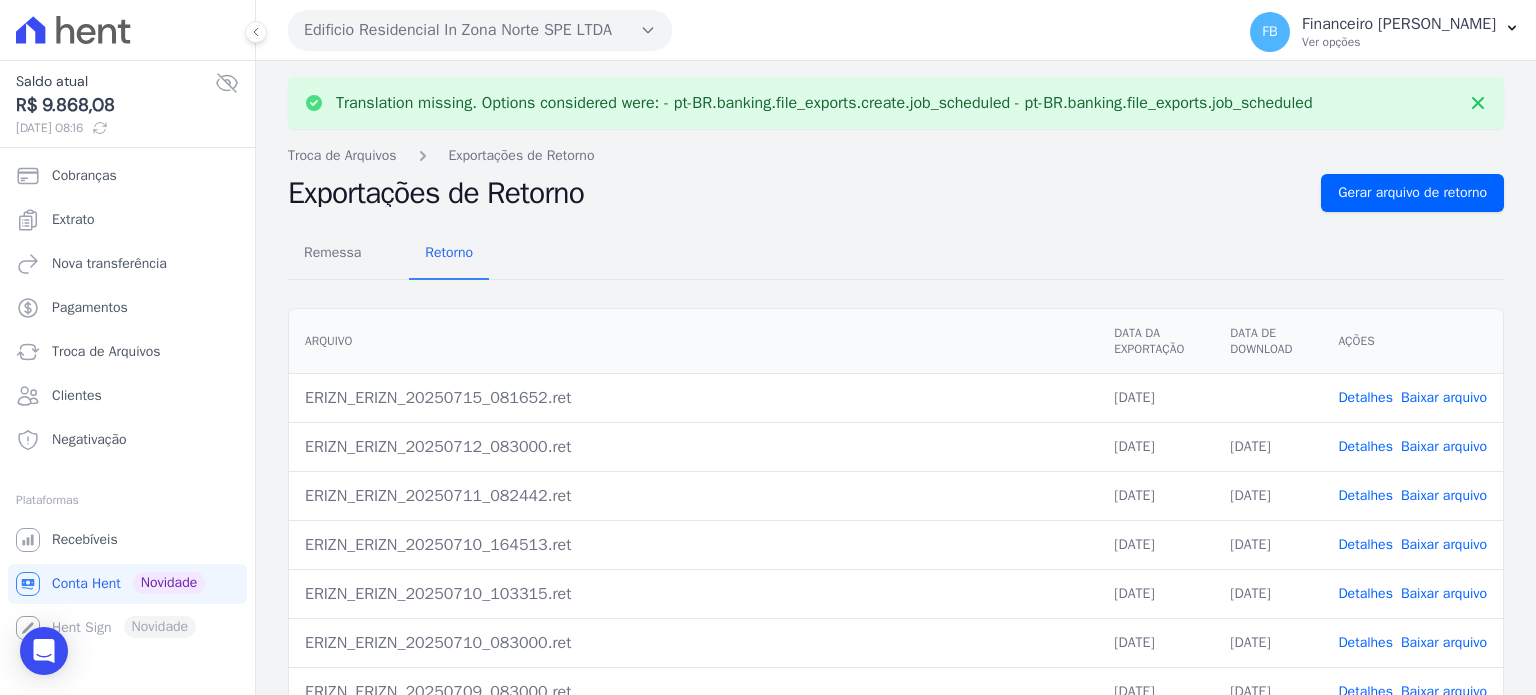 click on "Baixar arquivo" at bounding box center (1444, 397) 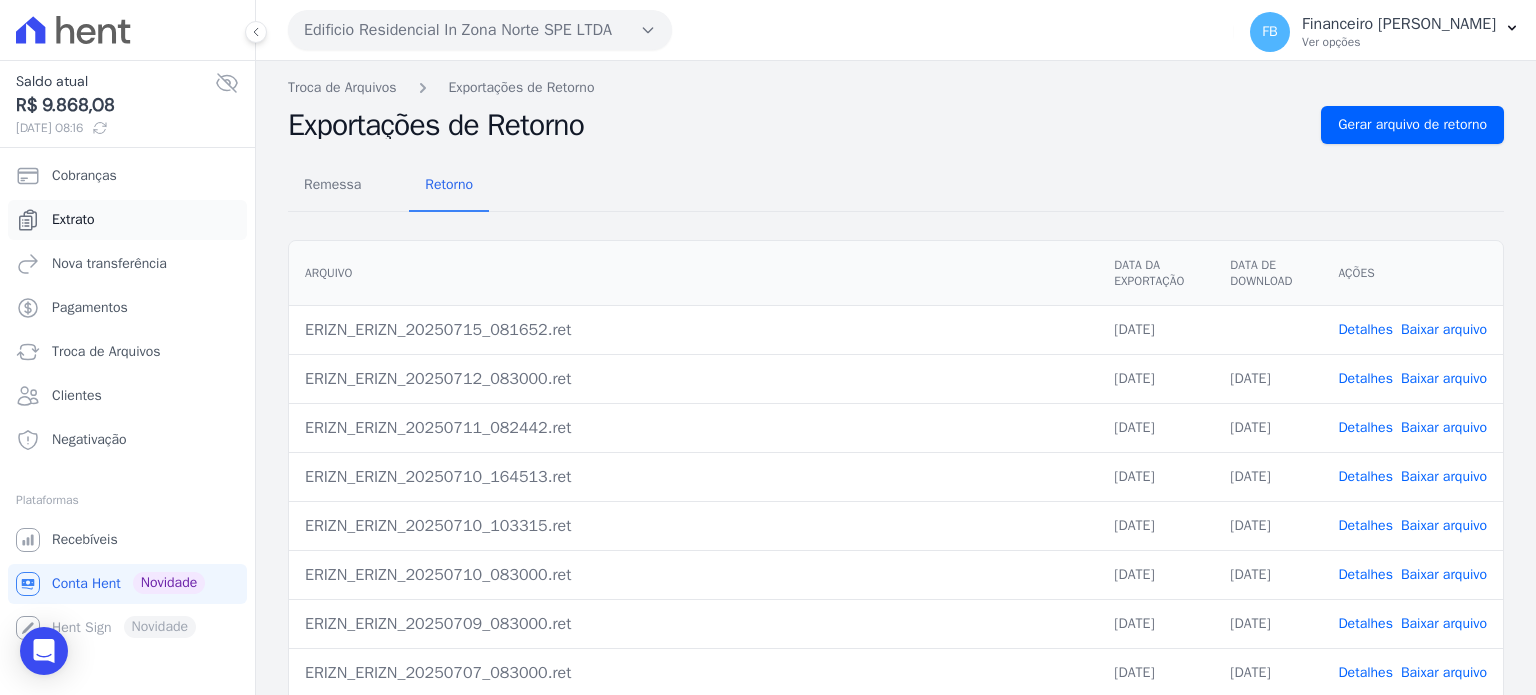 click on "Extrato" at bounding box center [73, 220] 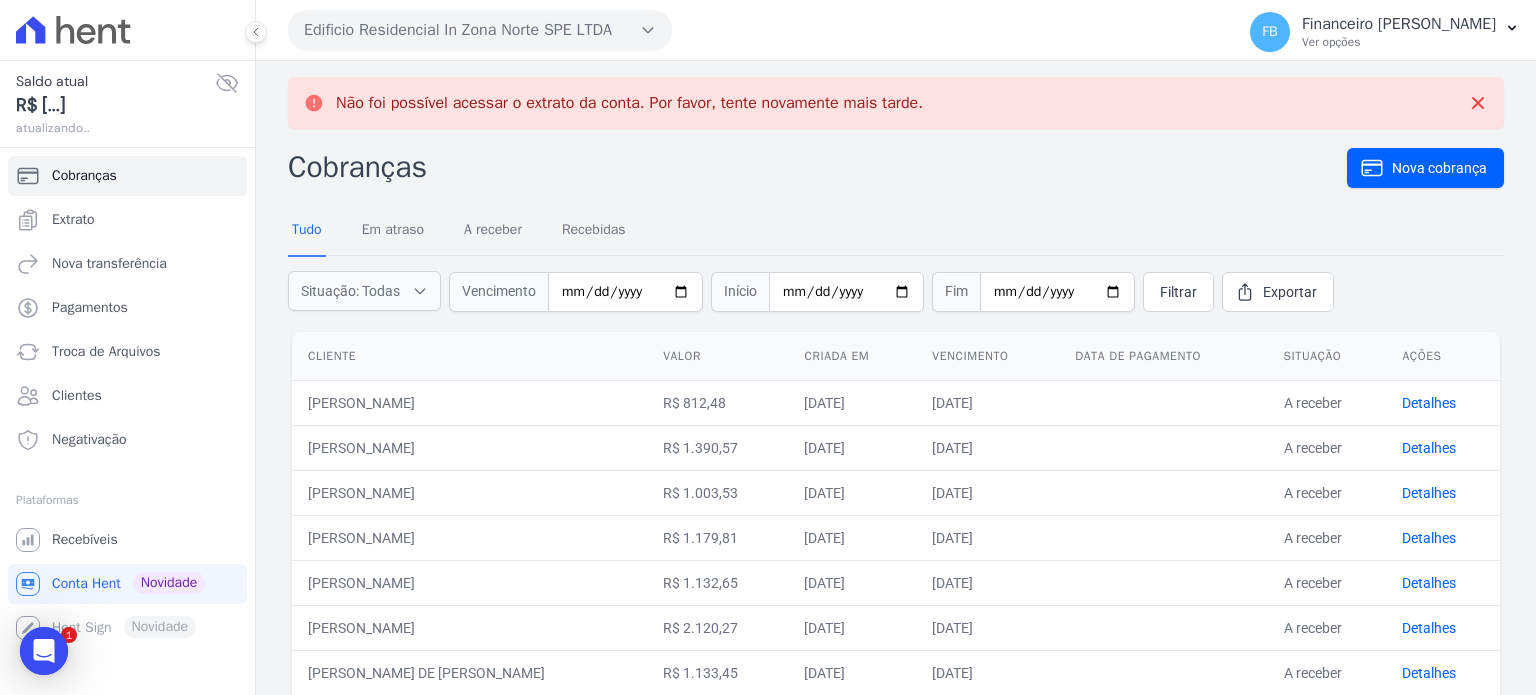 scroll, scrollTop: 0, scrollLeft: 0, axis: both 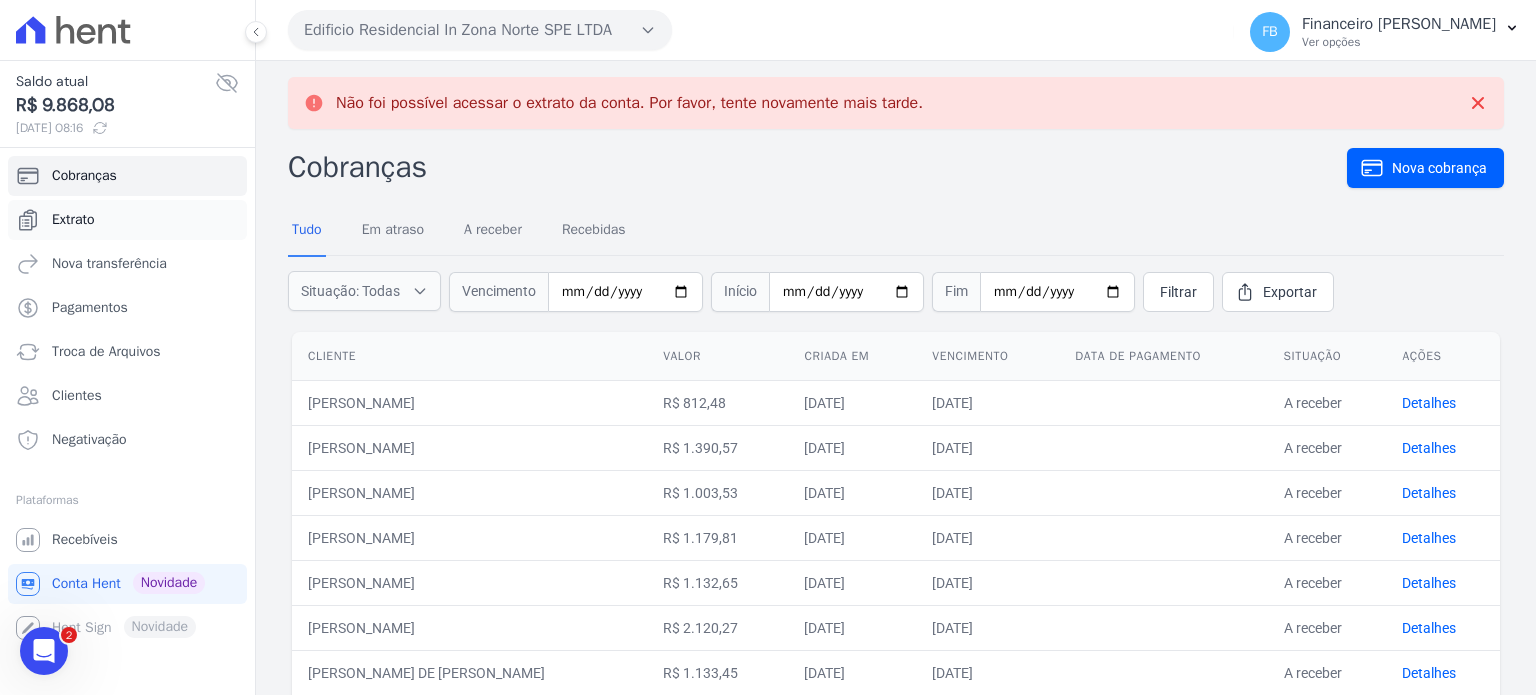 click on "Extrato" at bounding box center [127, 220] 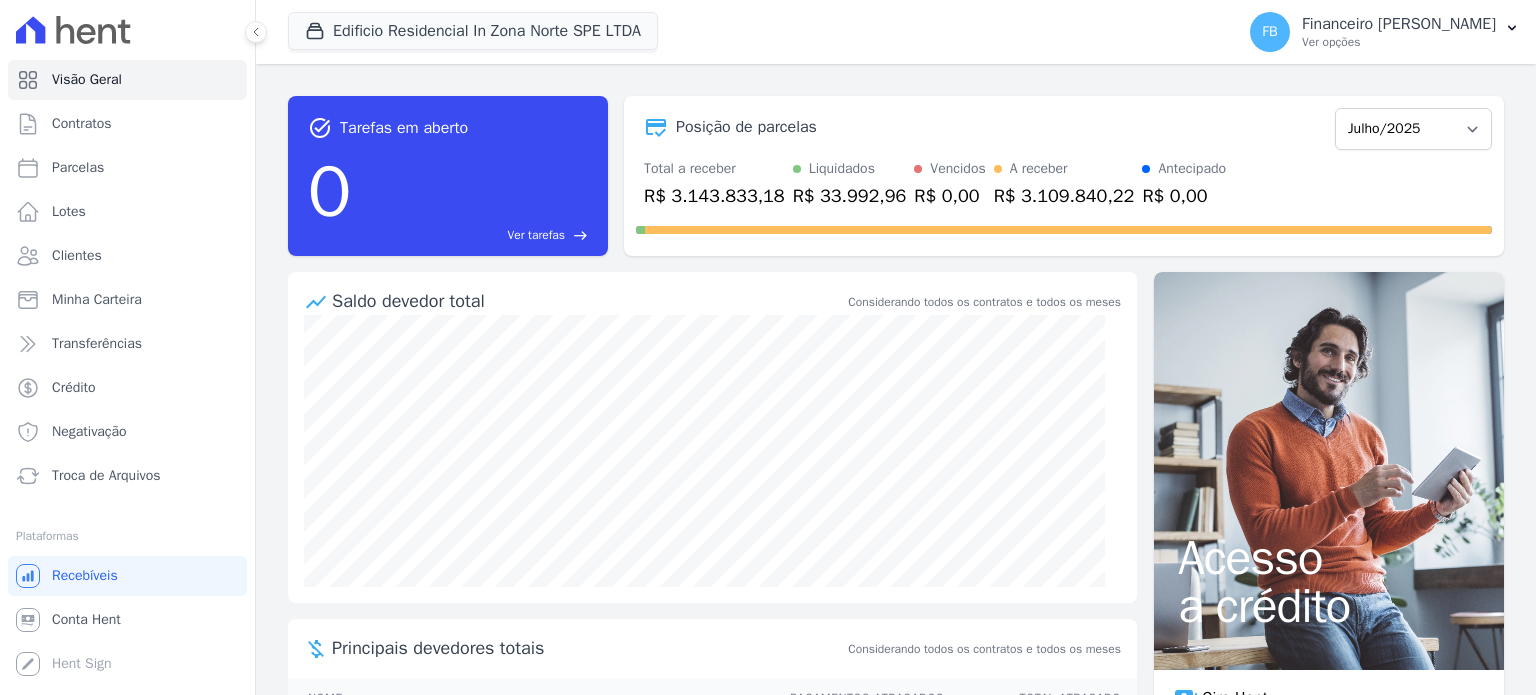 scroll, scrollTop: 0, scrollLeft: 0, axis: both 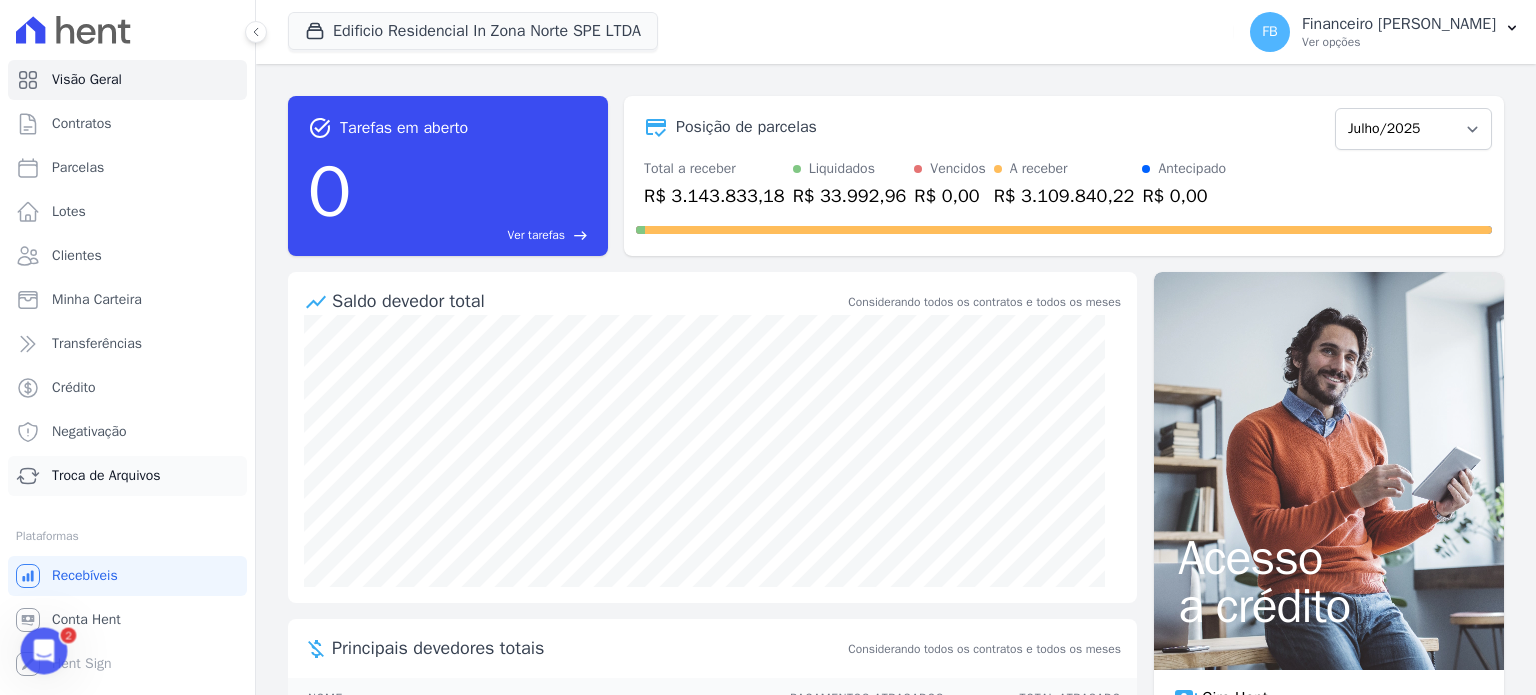 click on "Troca de Arquivos" at bounding box center [106, 476] 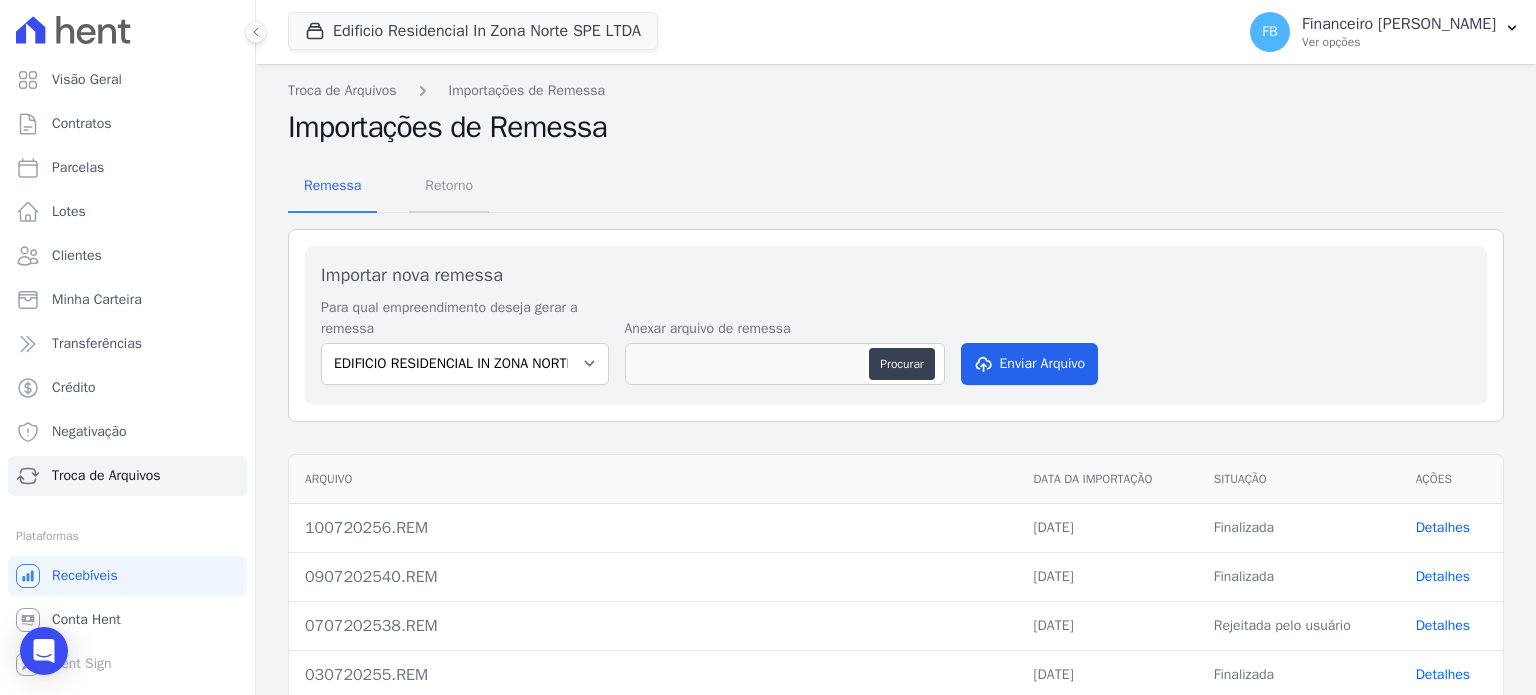 click on "Retorno" at bounding box center (449, 185) 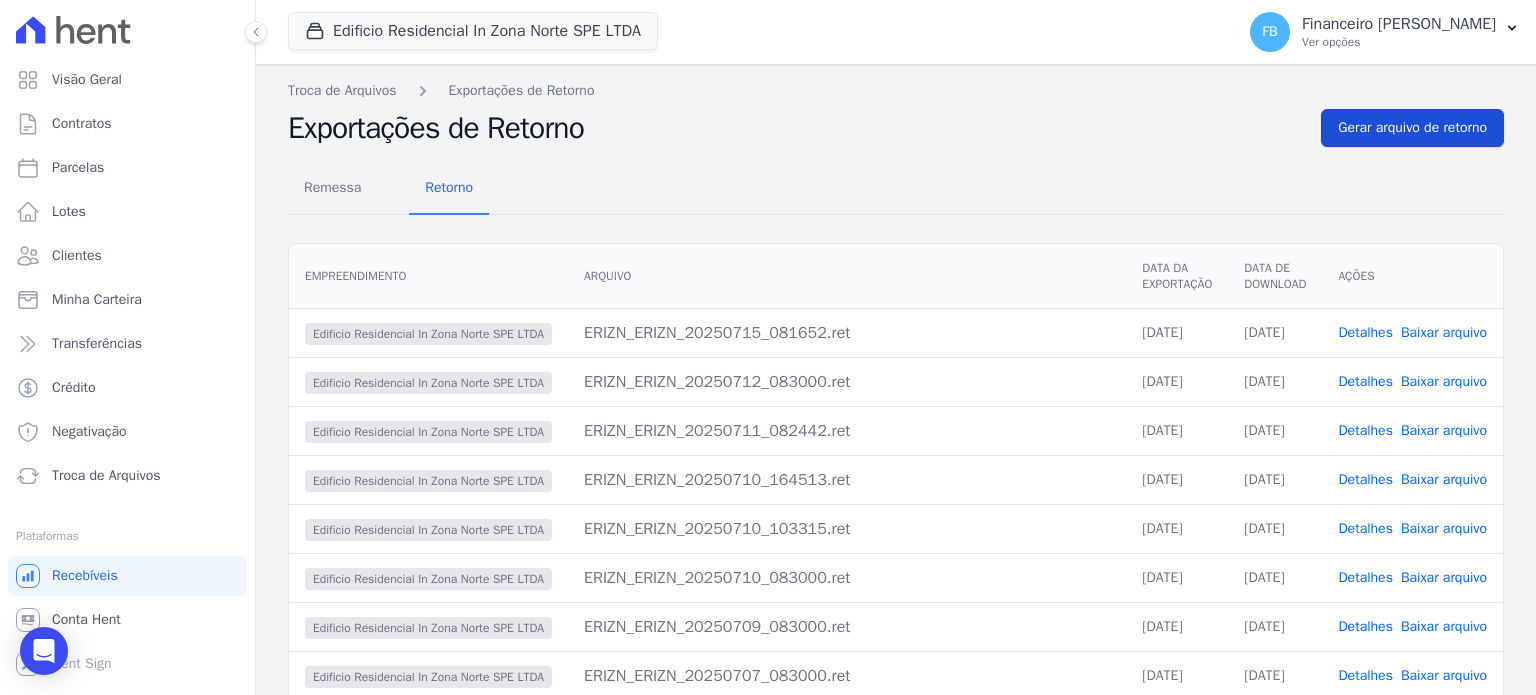 click on "Gerar arquivo de retorno" at bounding box center [1412, 128] 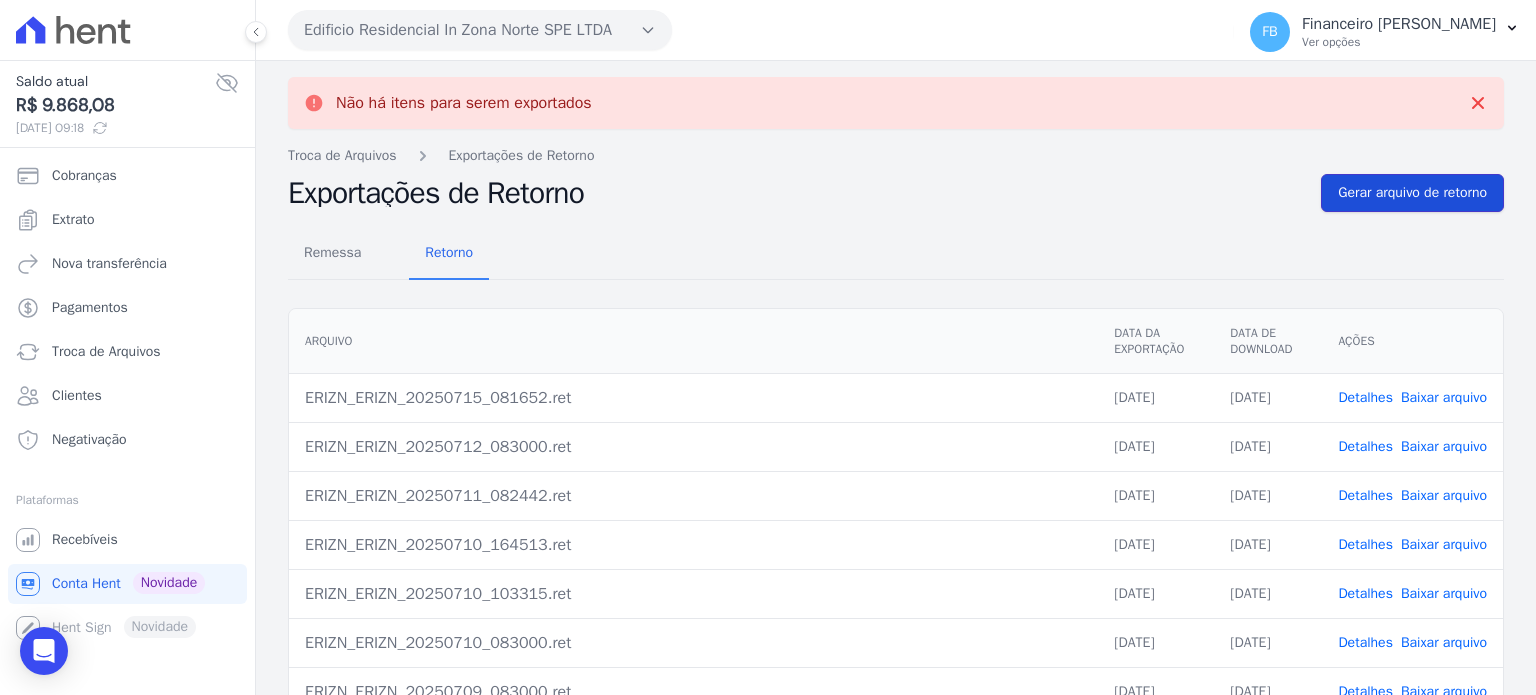 click on "Gerar arquivo de retorno" at bounding box center (1412, 193) 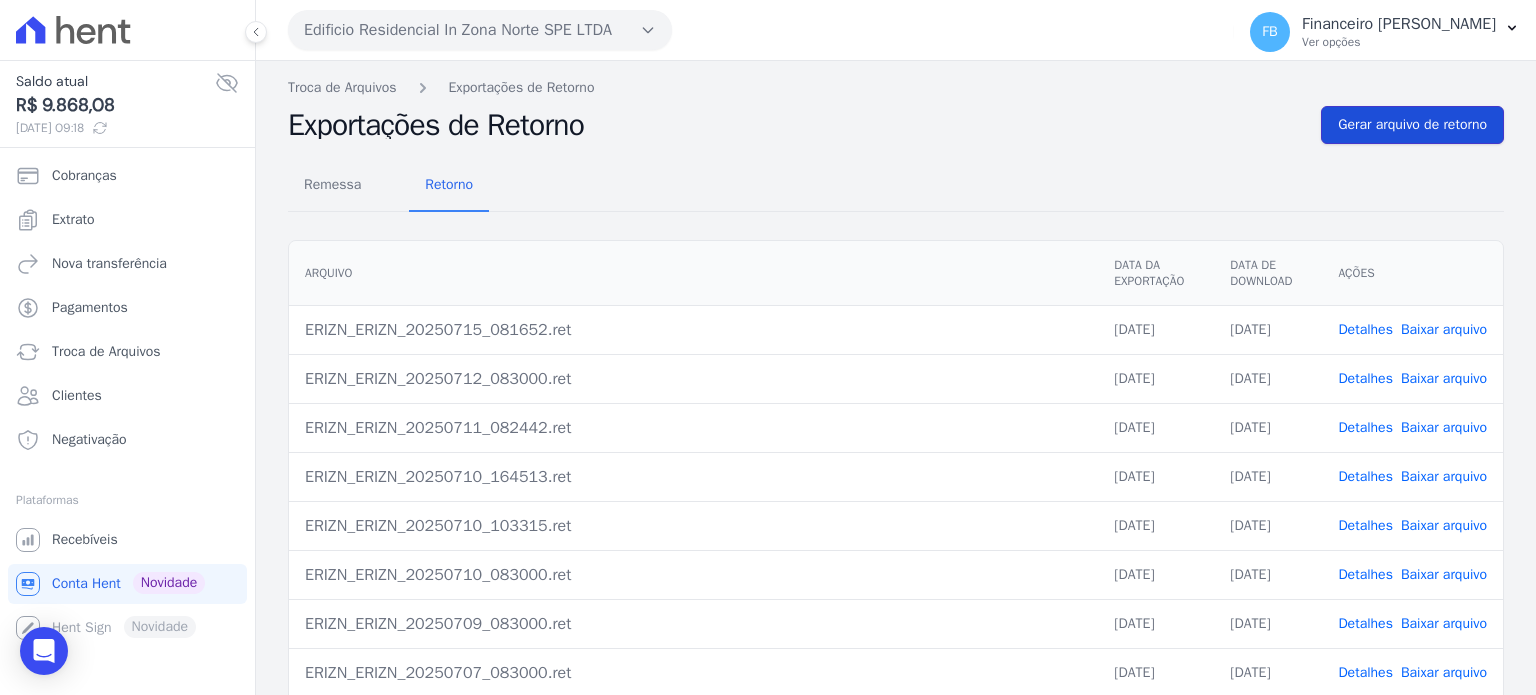 click on "Gerar arquivo de retorno" at bounding box center [1412, 125] 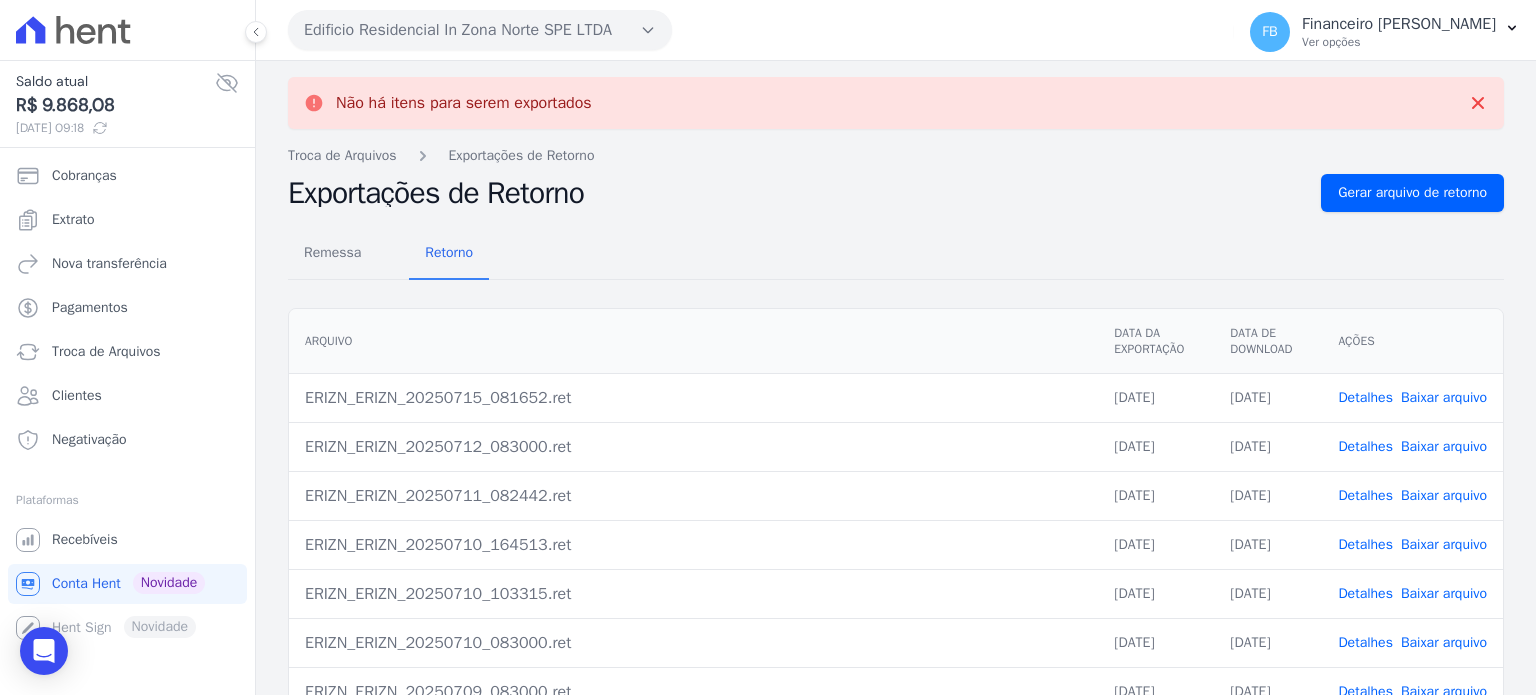 click on "Baixar arquivo" at bounding box center [1444, 397] 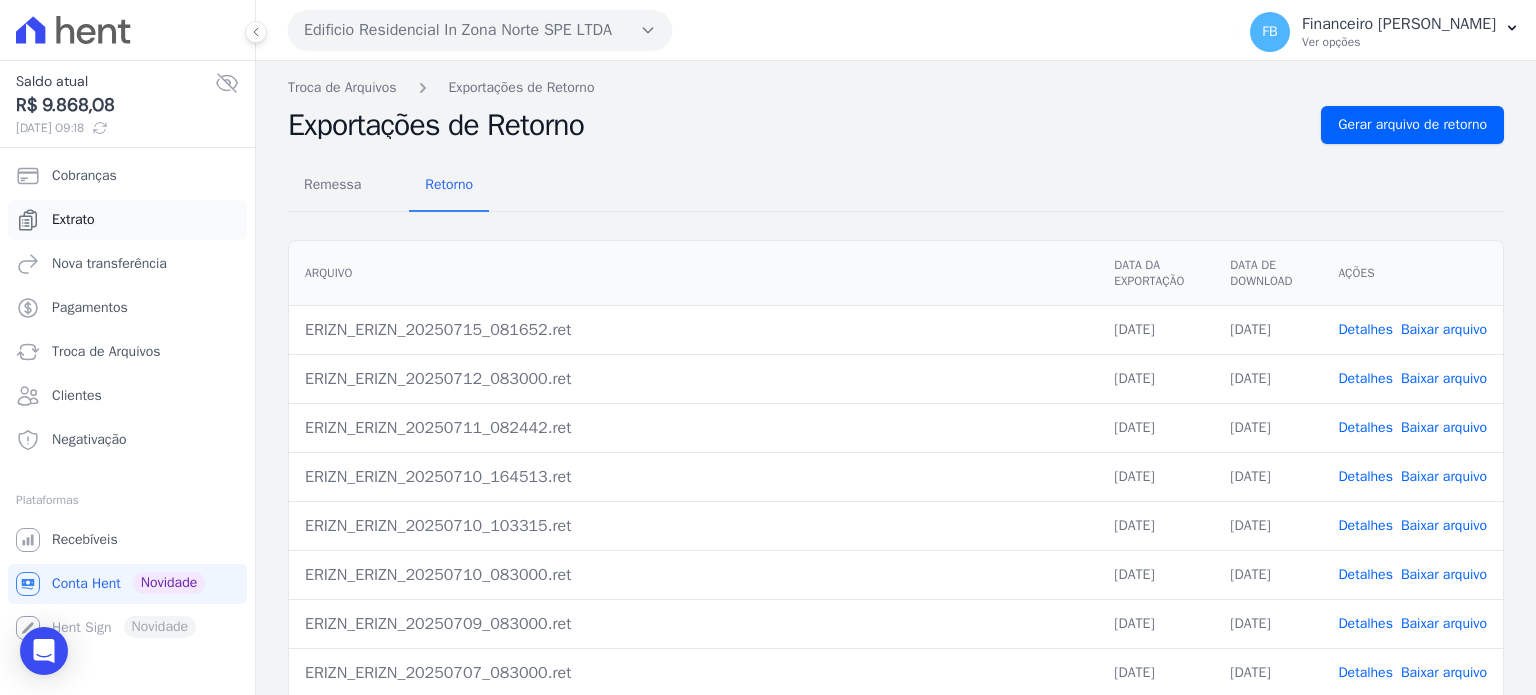 click on "Extrato" at bounding box center [127, 220] 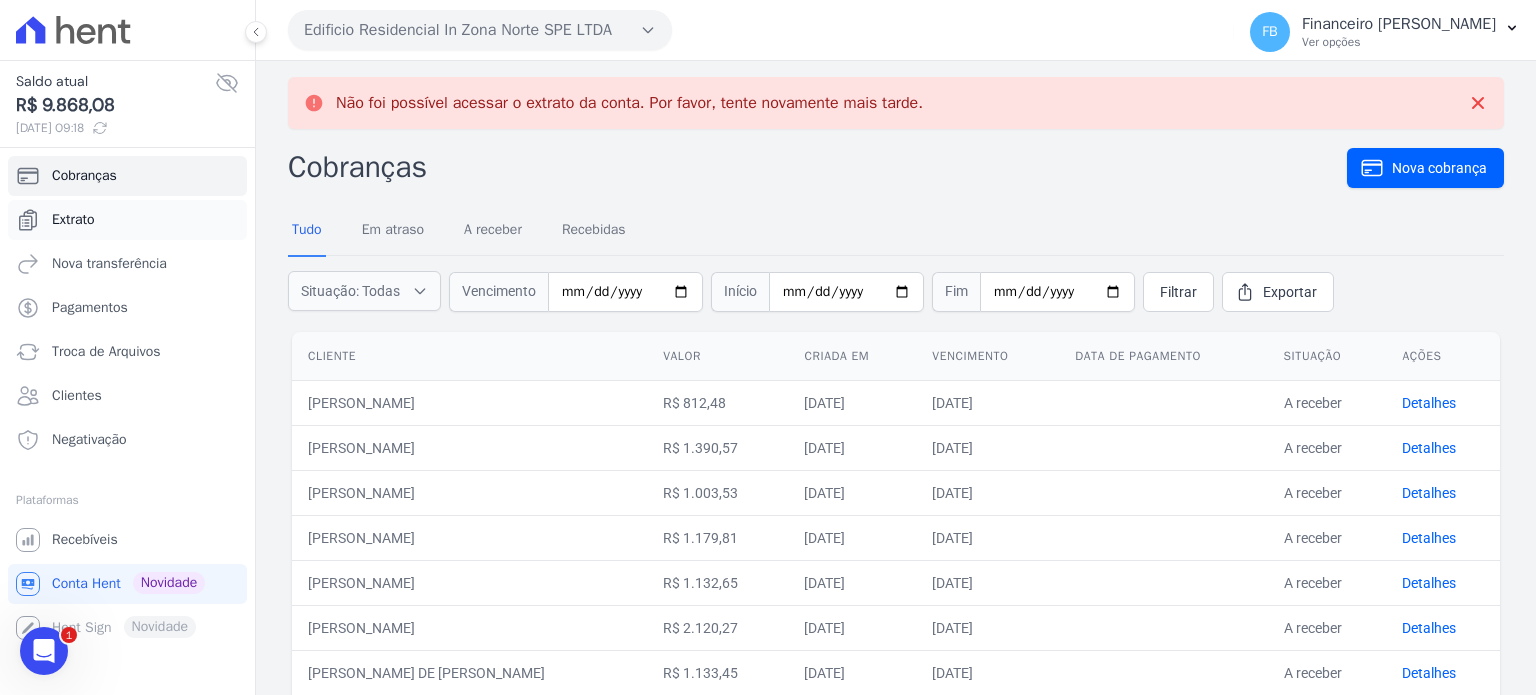 scroll, scrollTop: 0, scrollLeft: 0, axis: both 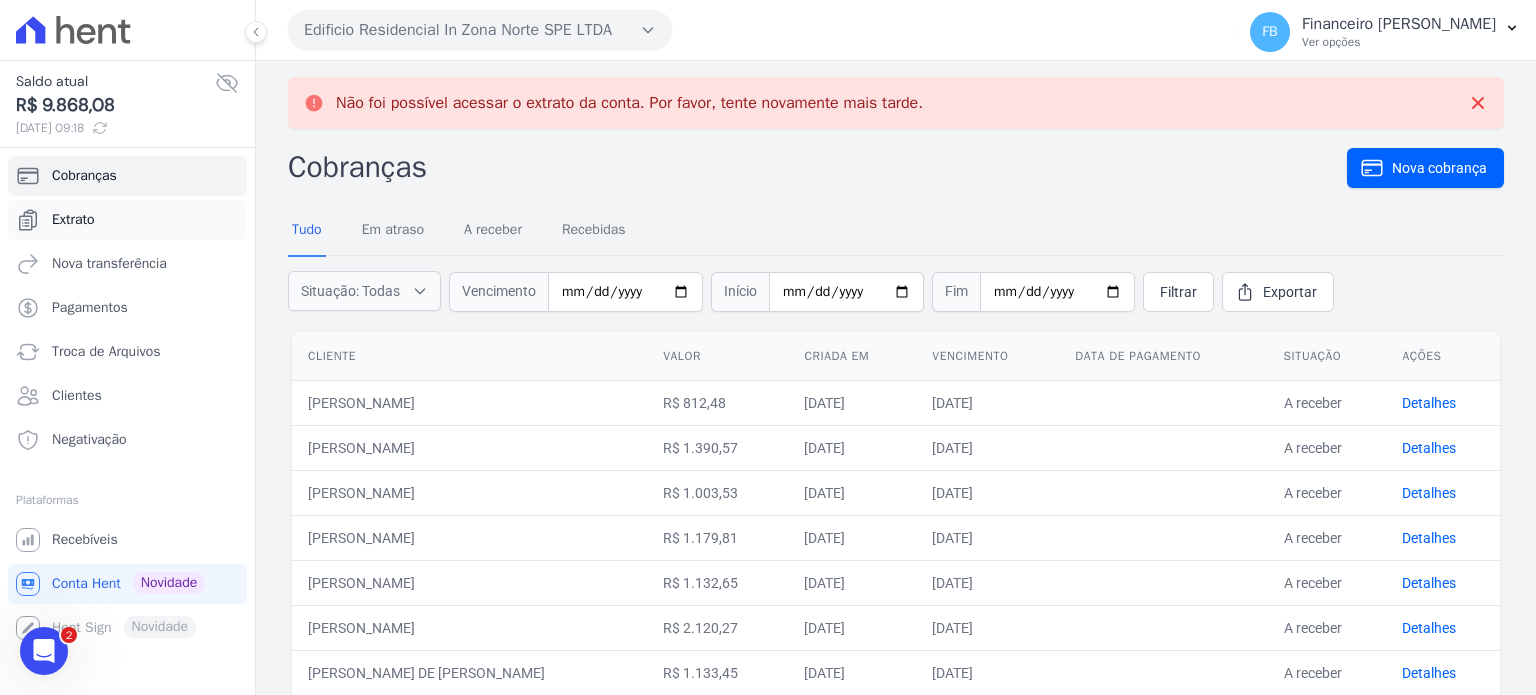 click on "Extrato" at bounding box center [73, 220] 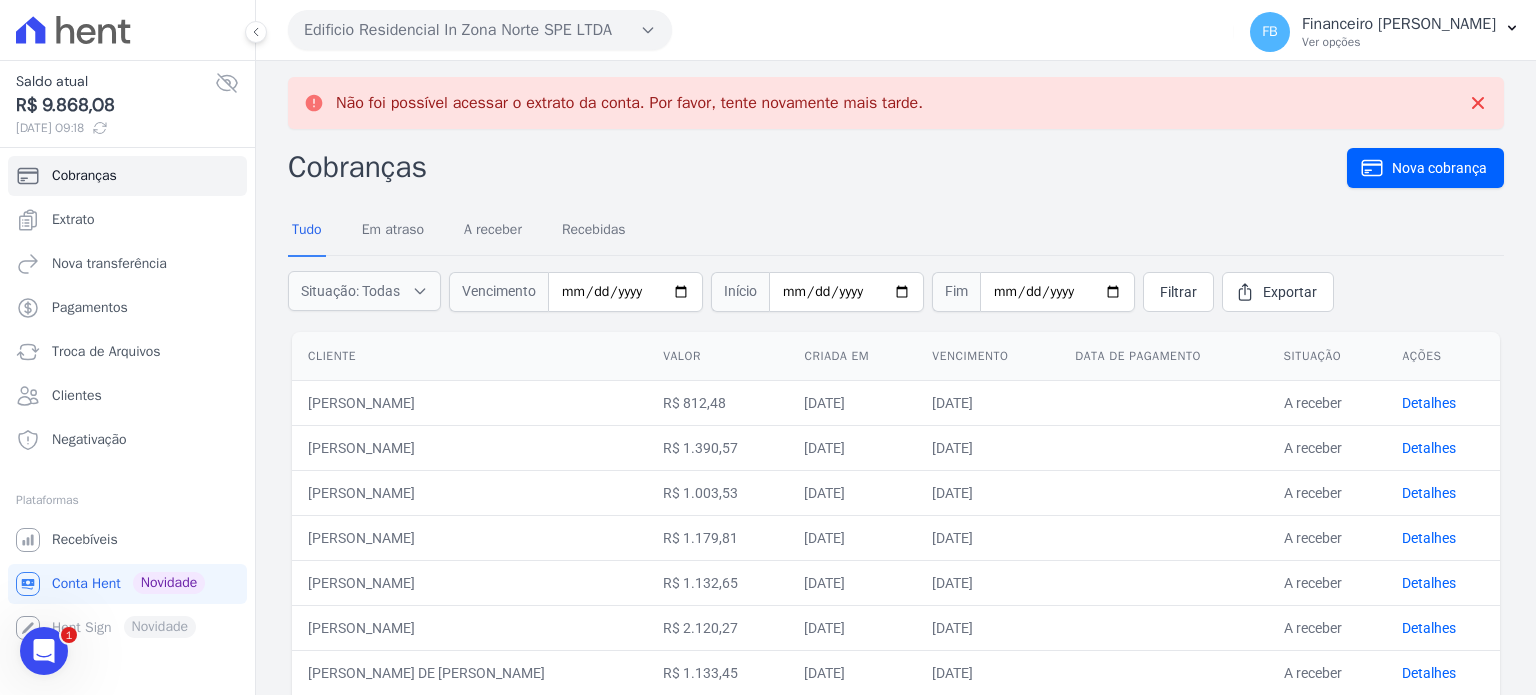scroll, scrollTop: 0, scrollLeft: 0, axis: both 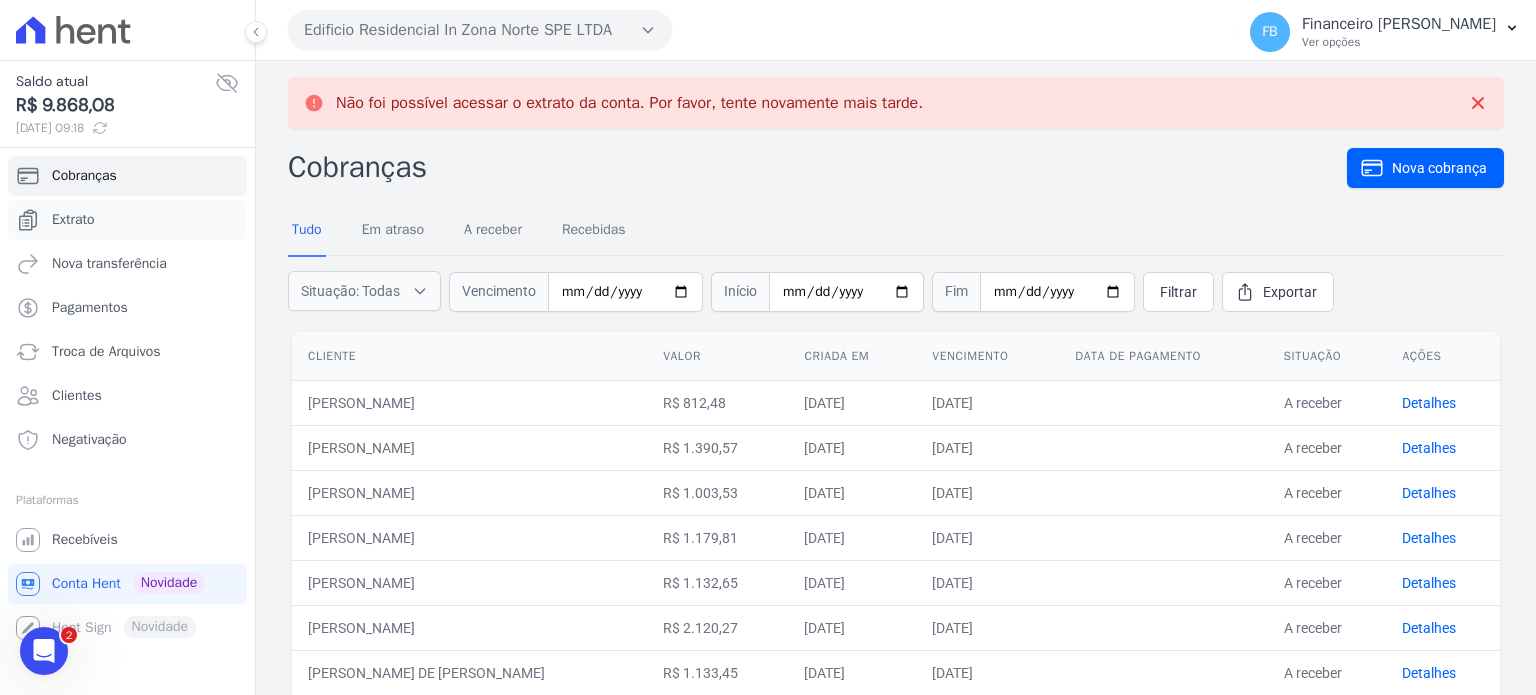 click on "Extrato" at bounding box center (73, 220) 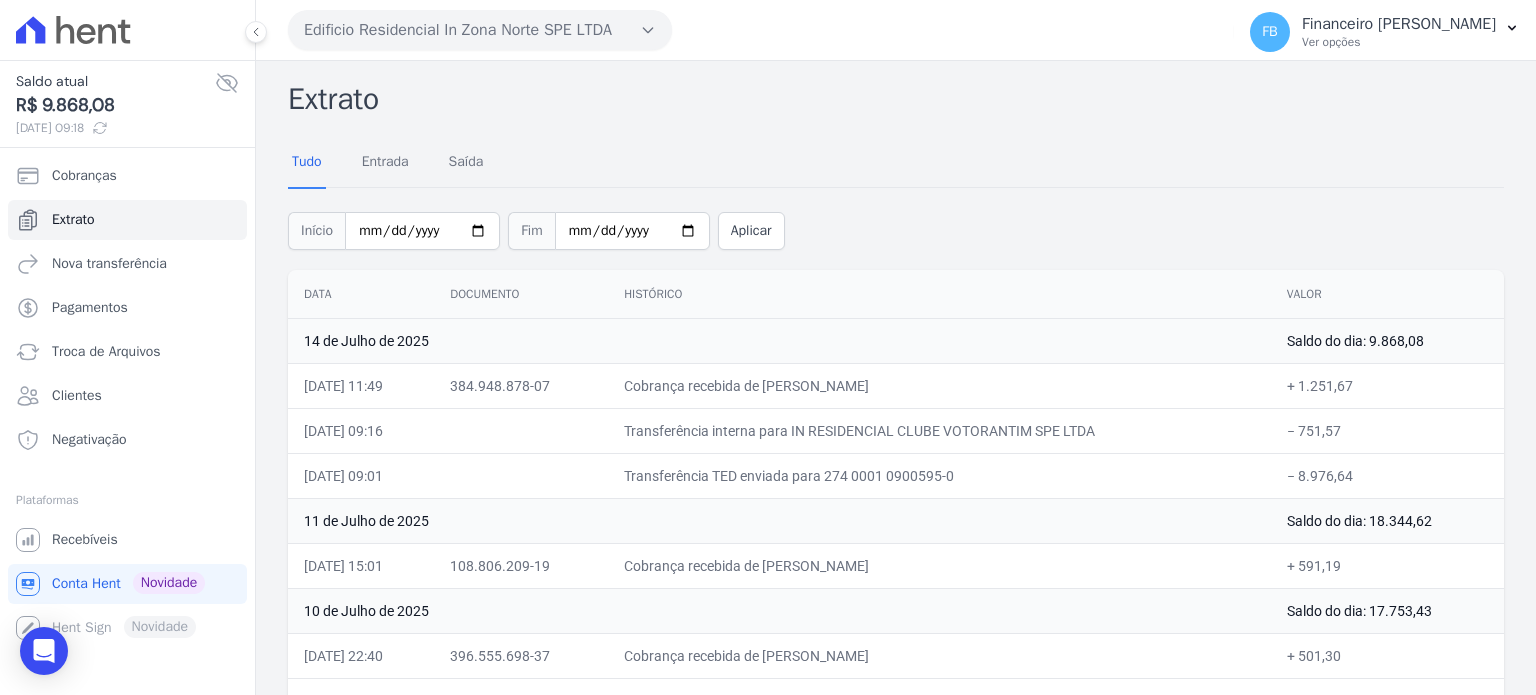 click on "Edificio Residencial In Zona Norte SPE LTDA" at bounding box center (480, 30) 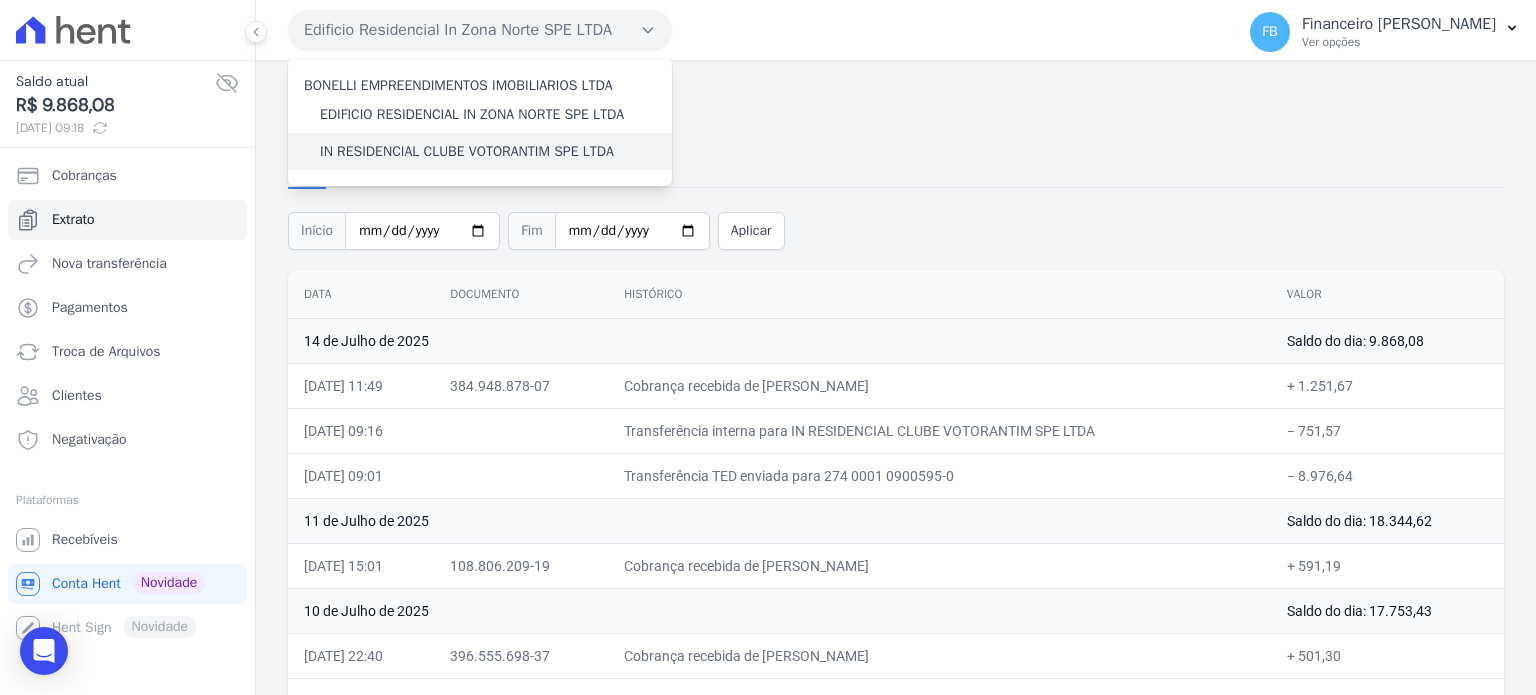 click on "IN RESIDENCIAL CLUBE VOTORANTIM SPE LTDA" at bounding box center [467, 151] 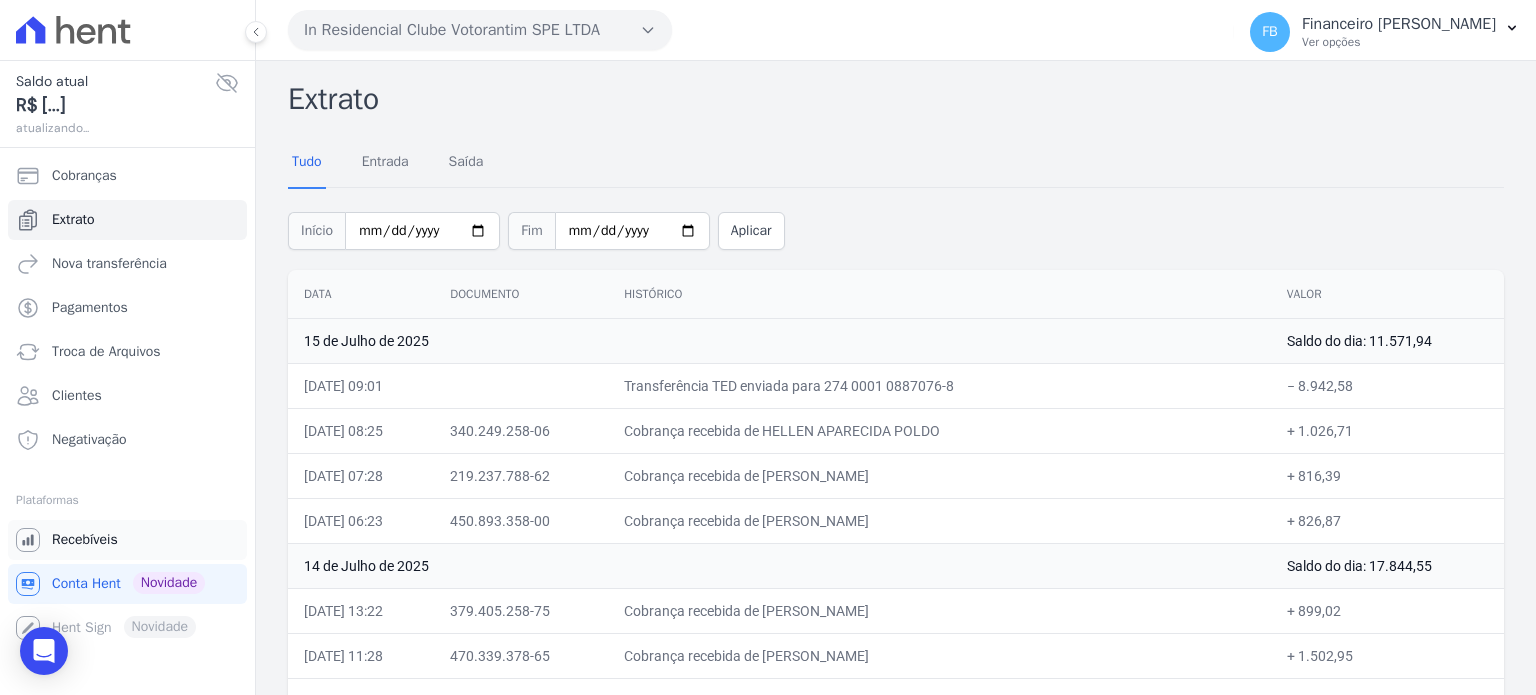 click on "Recebíveis" at bounding box center [85, 540] 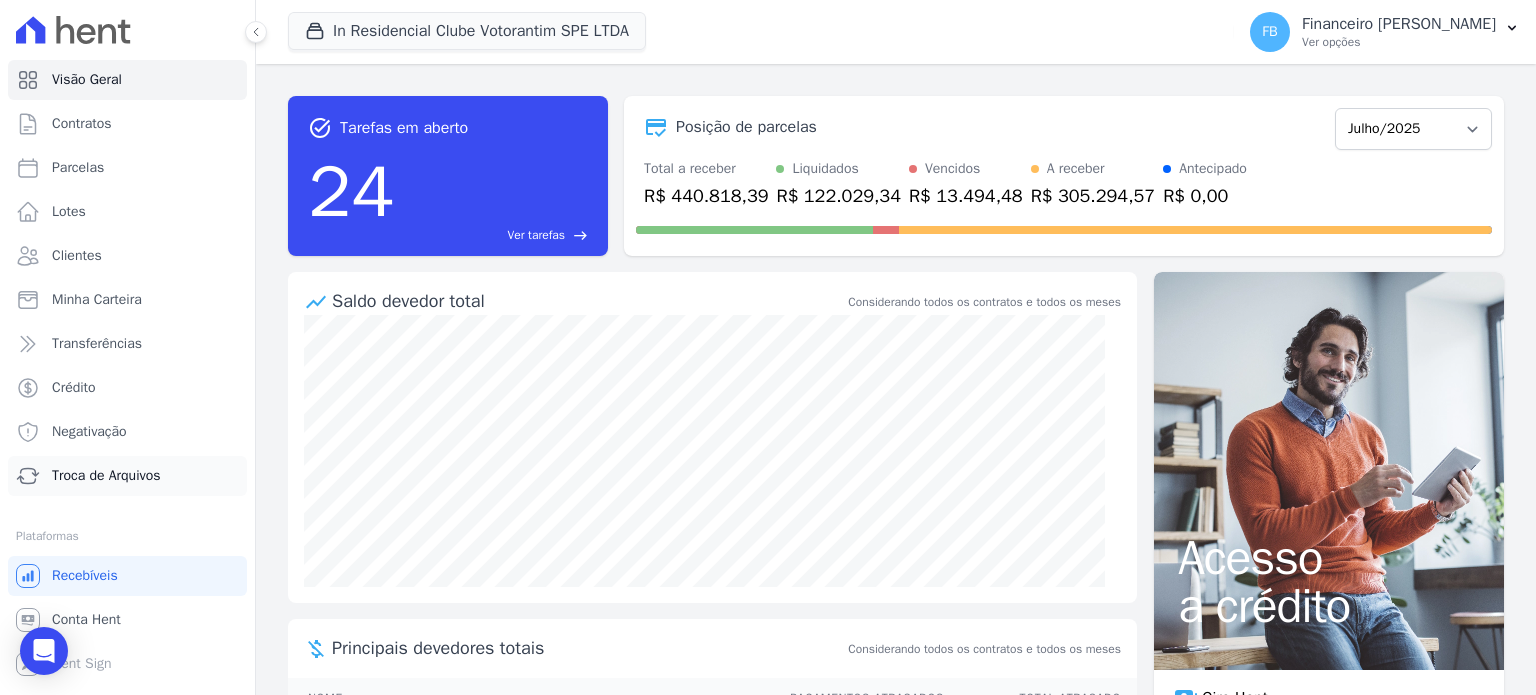 click on "Troca de Arquivos" at bounding box center [106, 476] 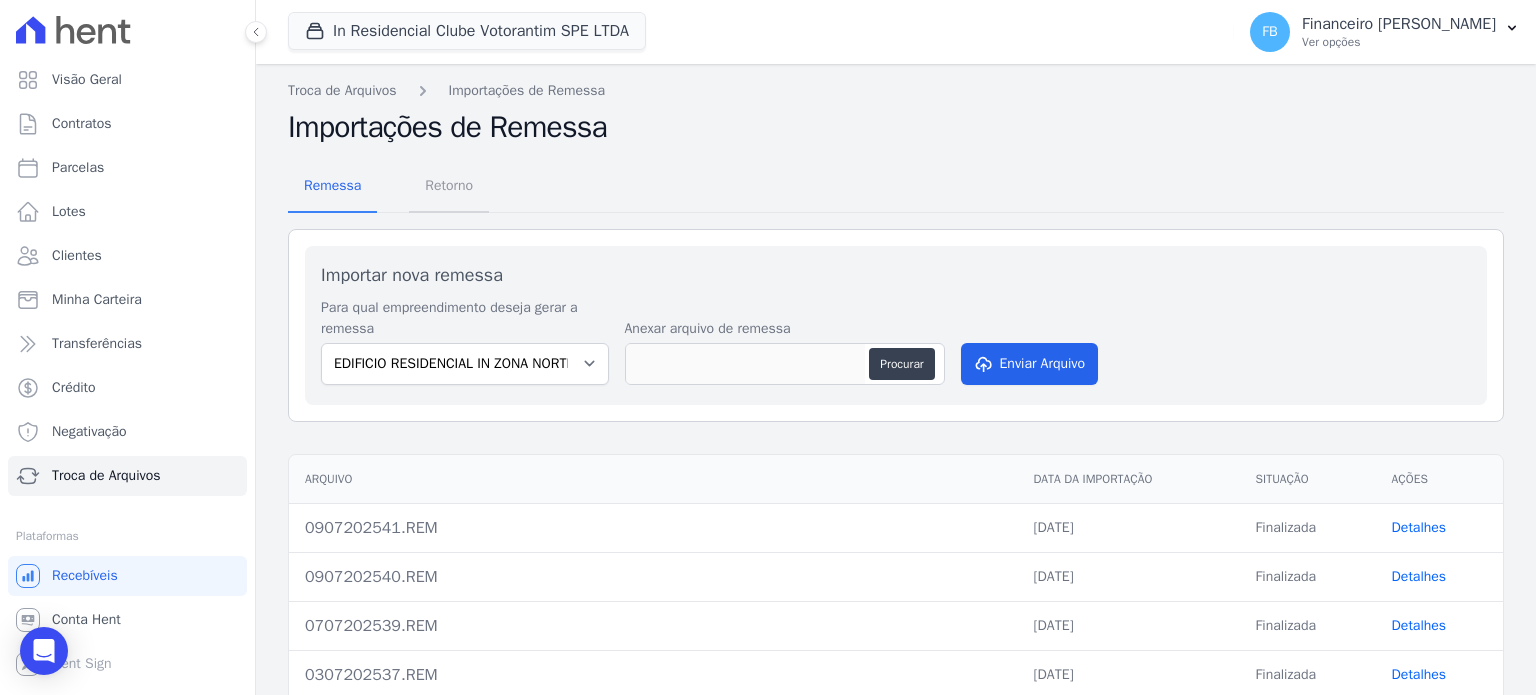 click on "Retorno" at bounding box center (449, 185) 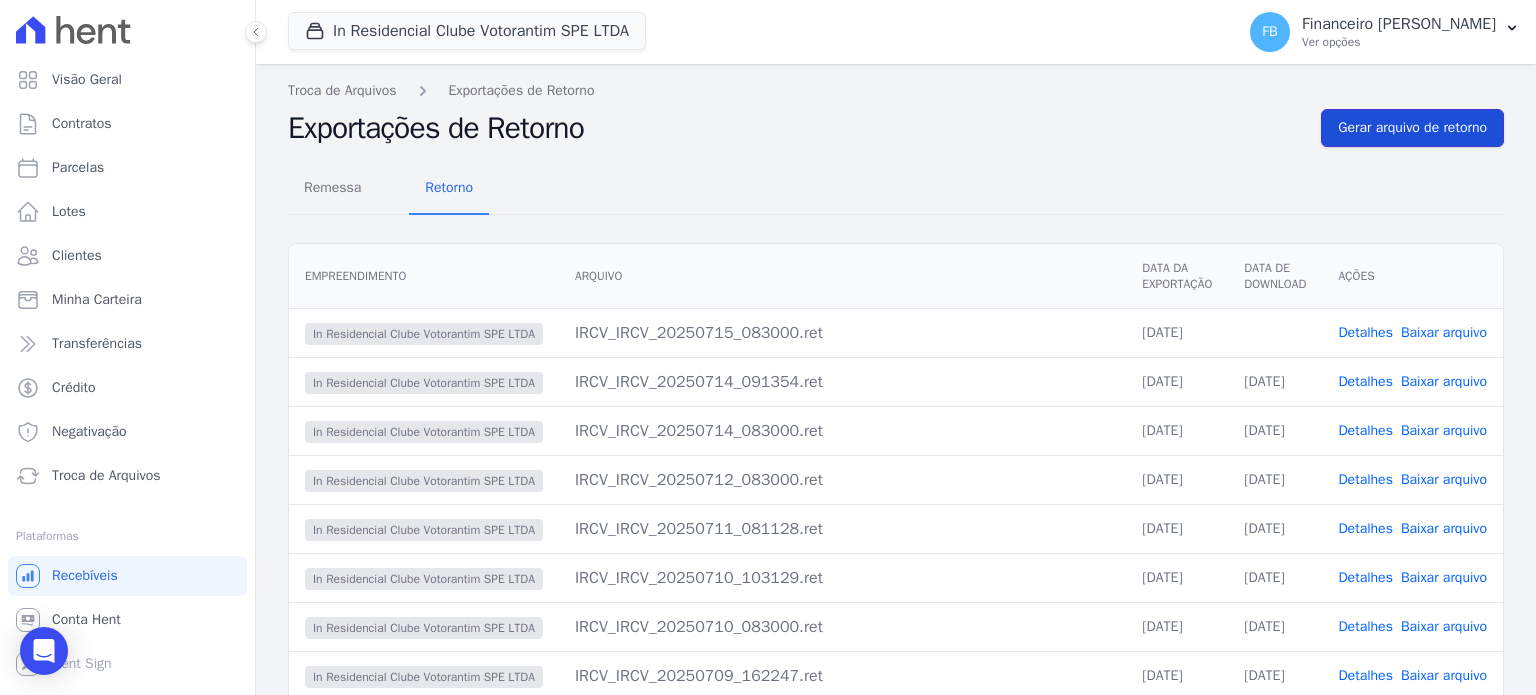 click on "Gerar arquivo de retorno" at bounding box center (1412, 128) 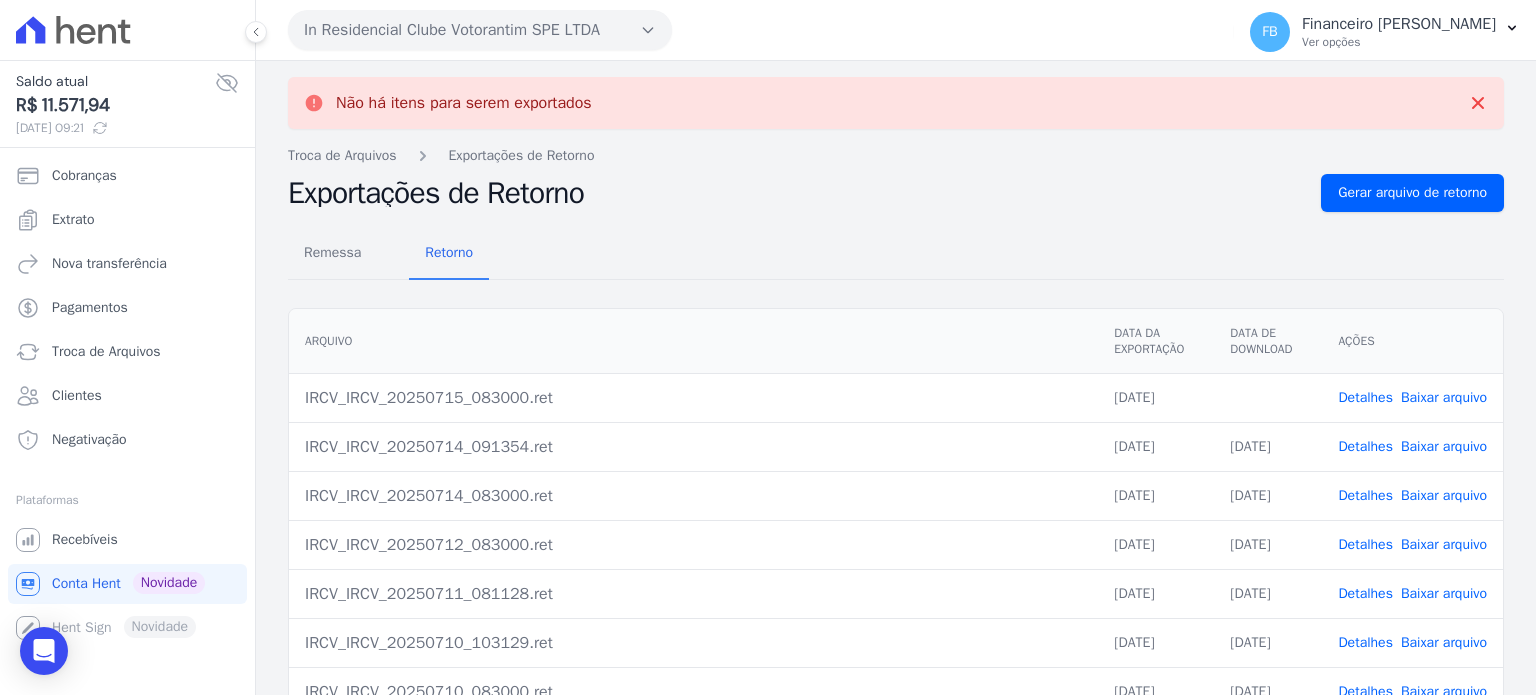 click on "Baixar arquivo" at bounding box center (1444, 397) 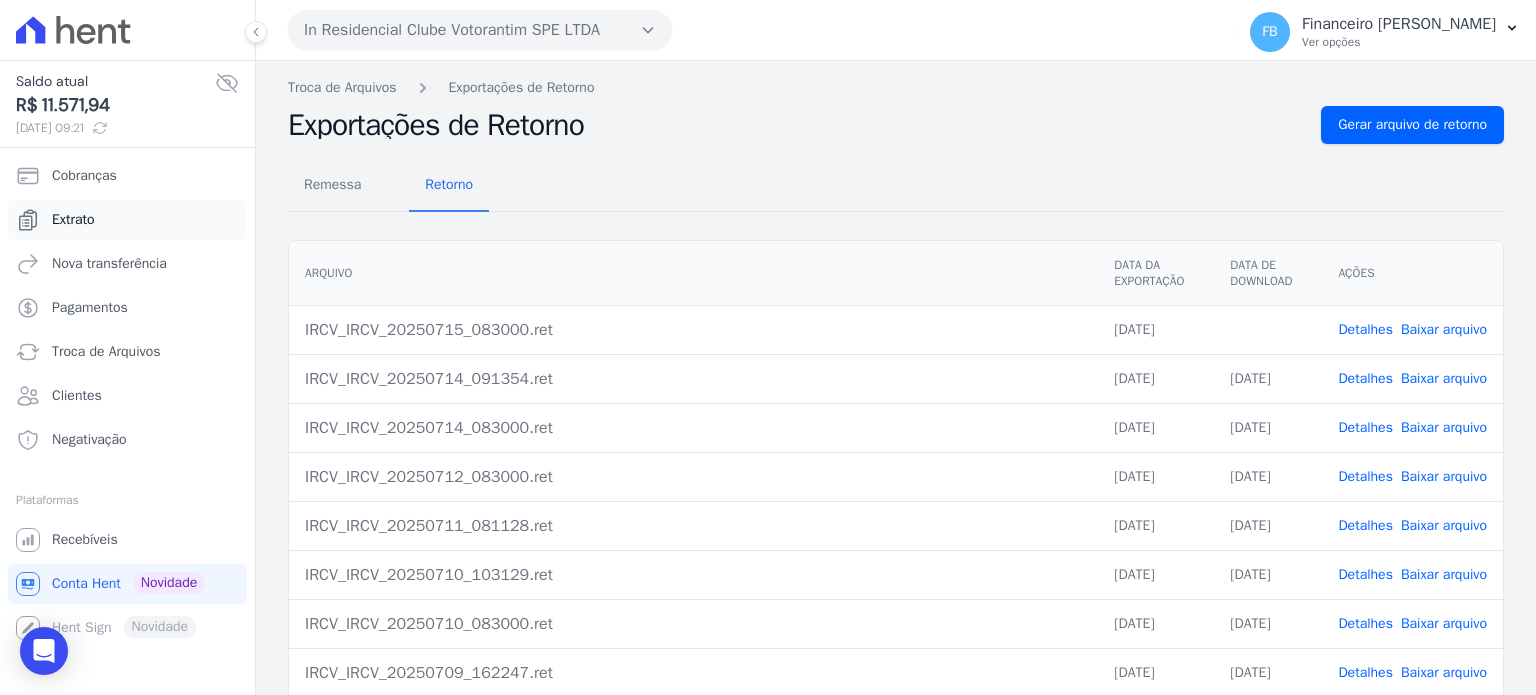 click on "Extrato" at bounding box center [127, 220] 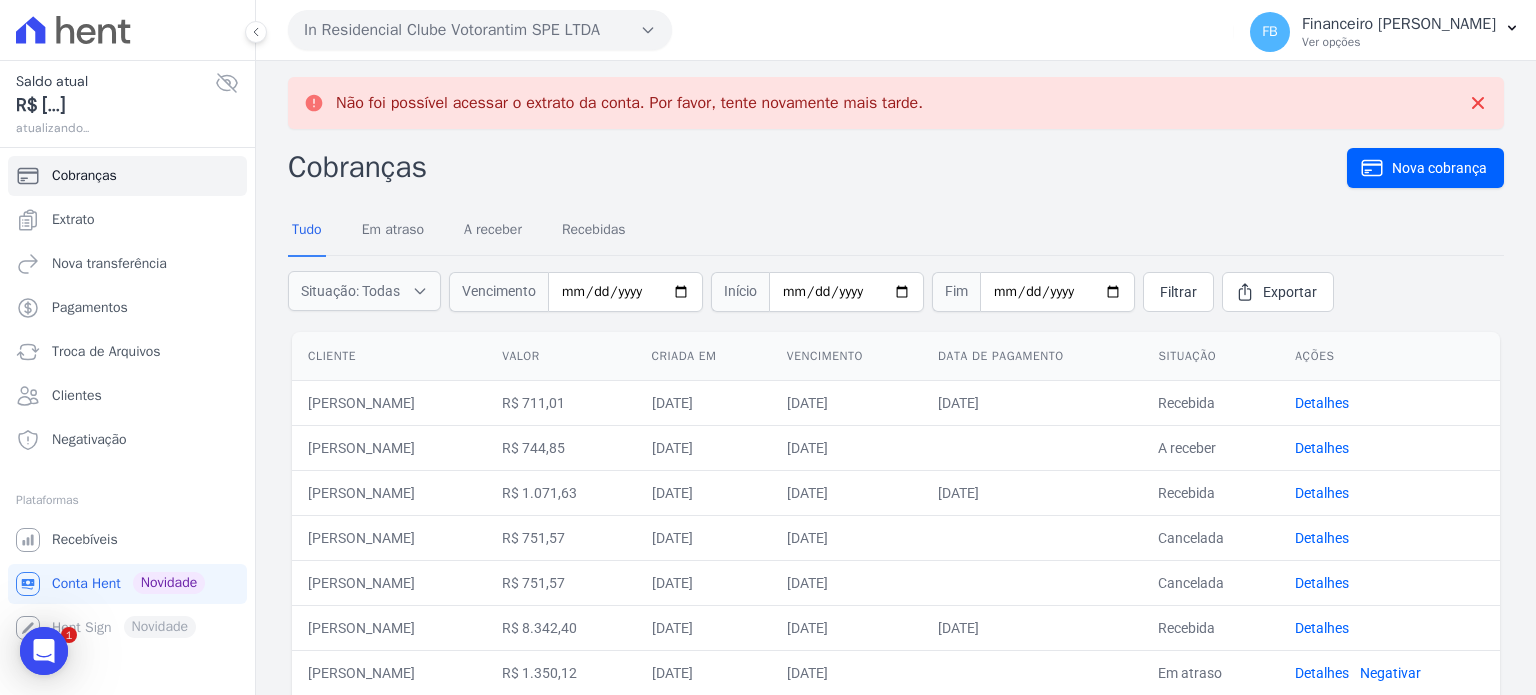 scroll, scrollTop: 0, scrollLeft: 0, axis: both 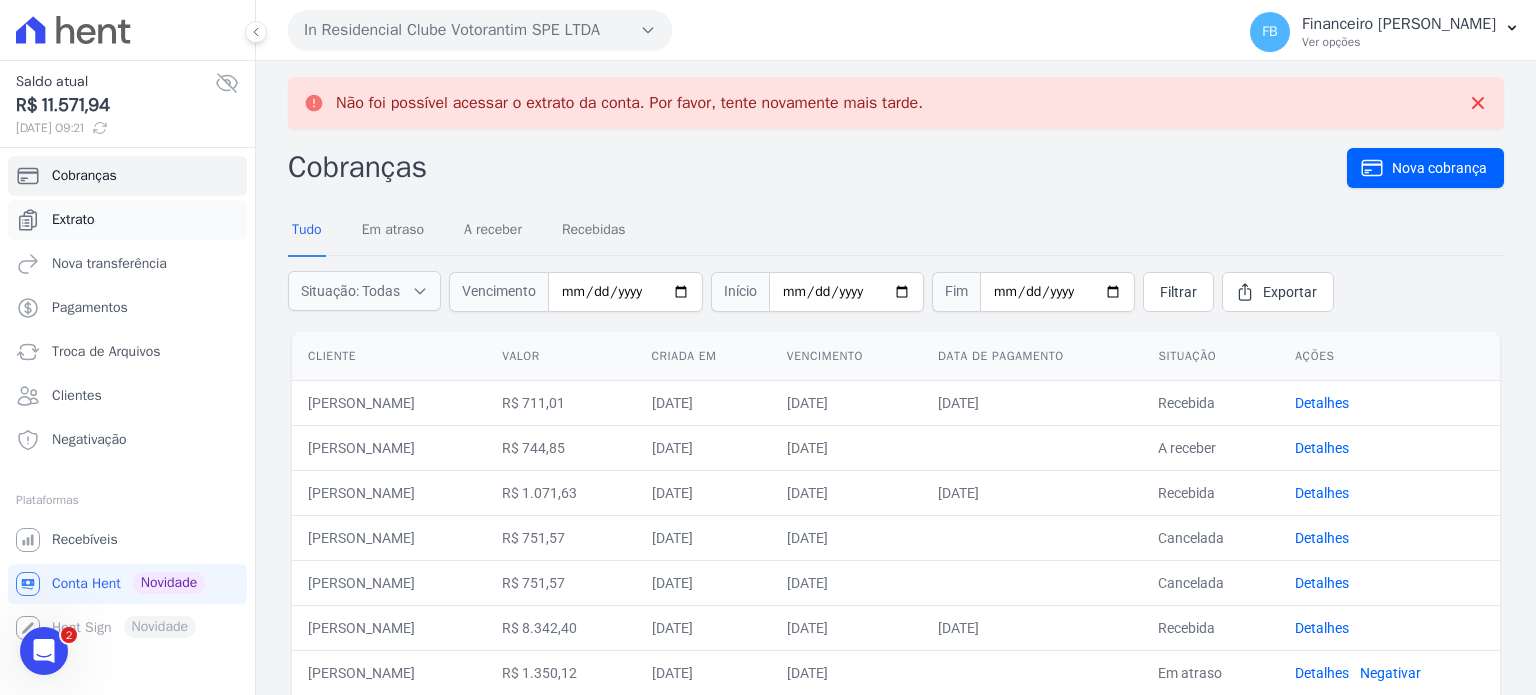 click on "Extrato" at bounding box center [127, 220] 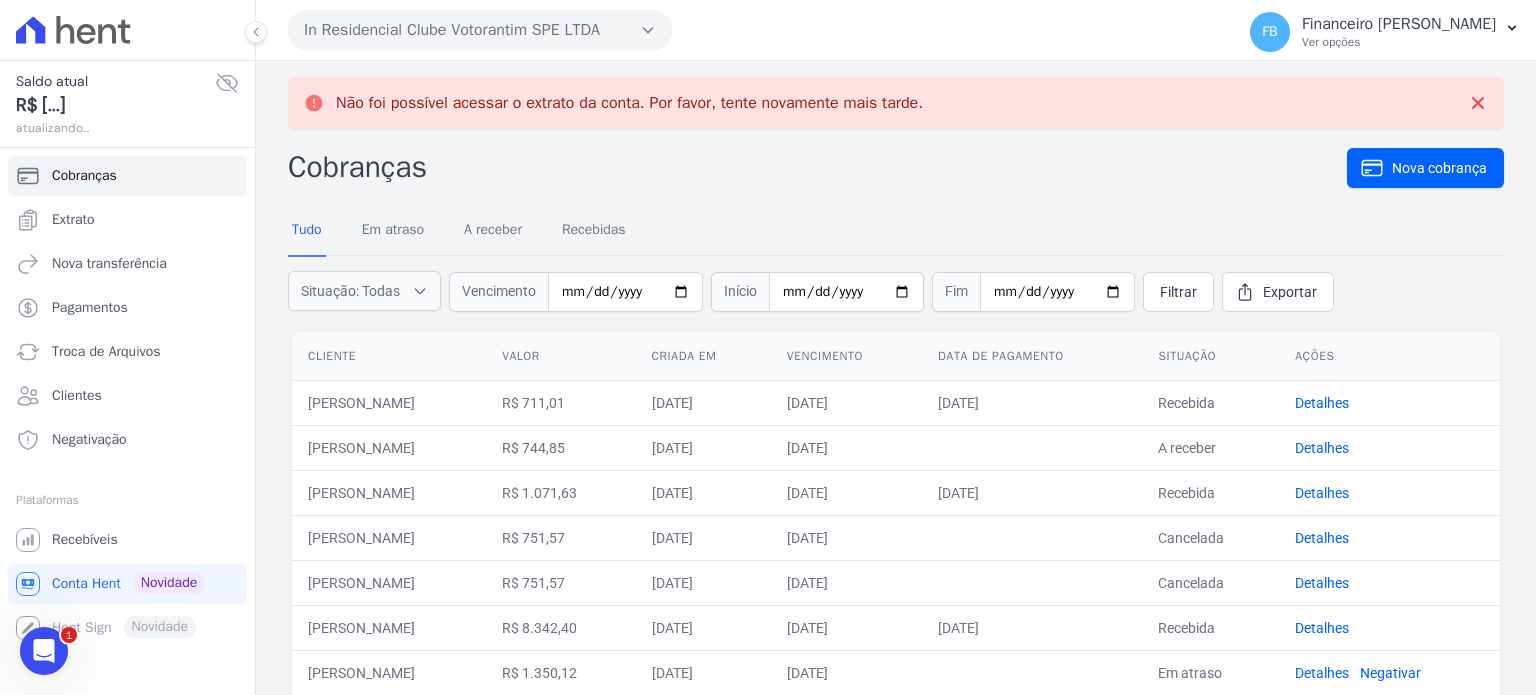 scroll, scrollTop: 0, scrollLeft: 0, axis: both 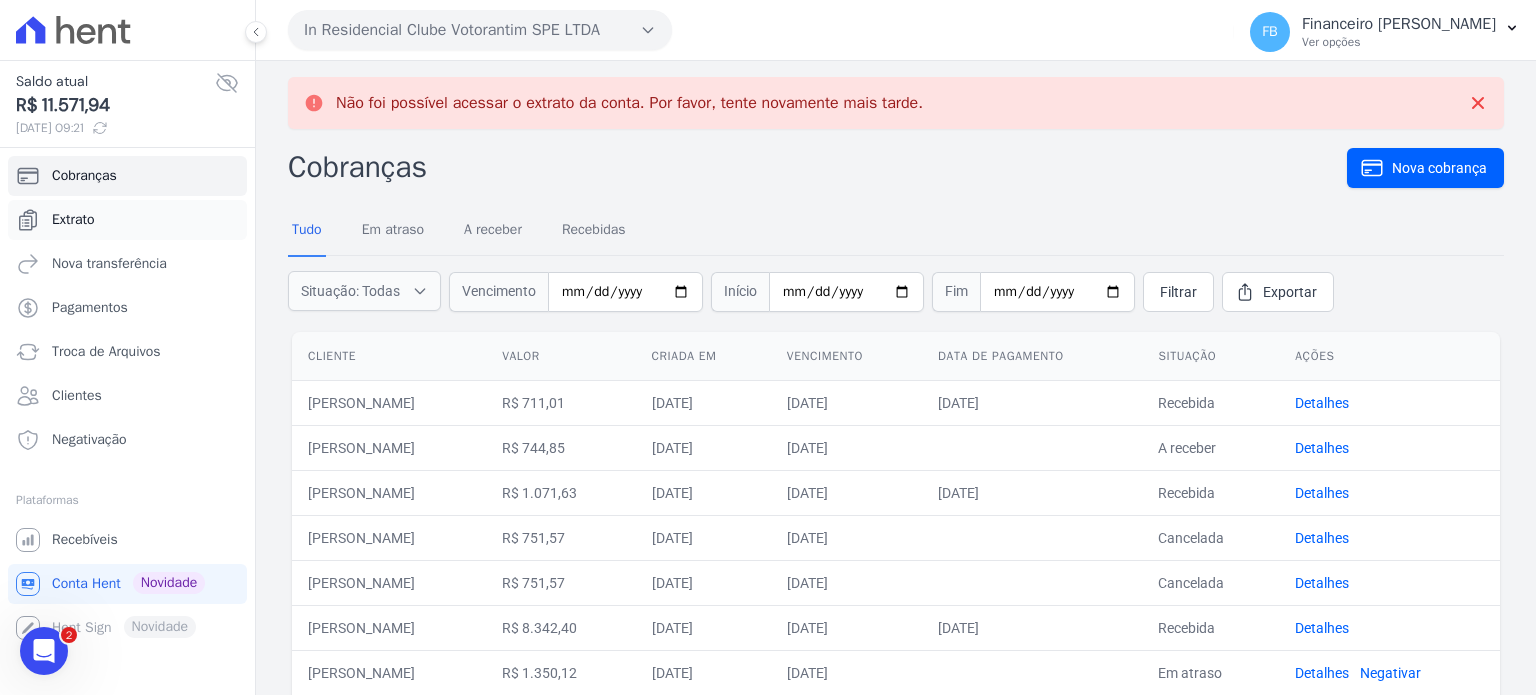 click on "Extrato" at bounding box center [73, 220] 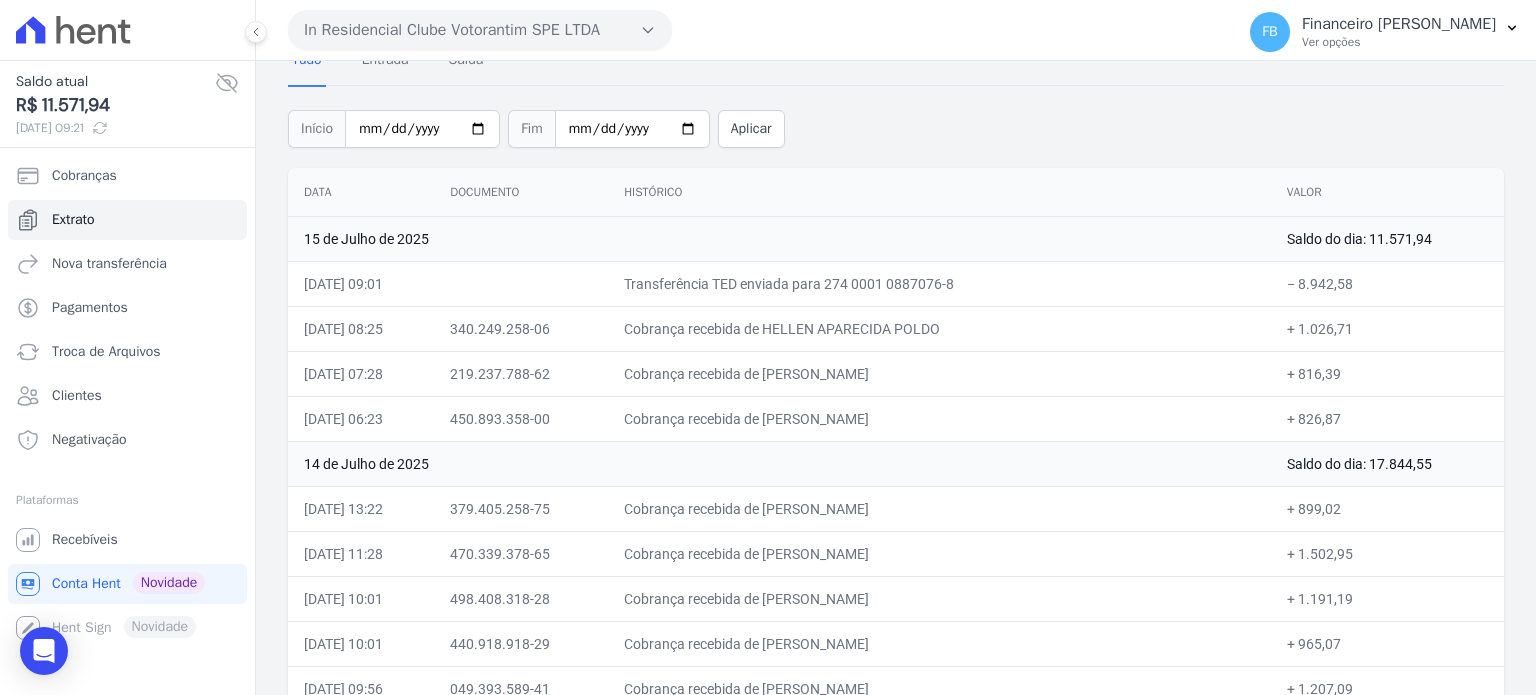 scroll, scrollTop: 0, scrollLeft: 0, axis: both 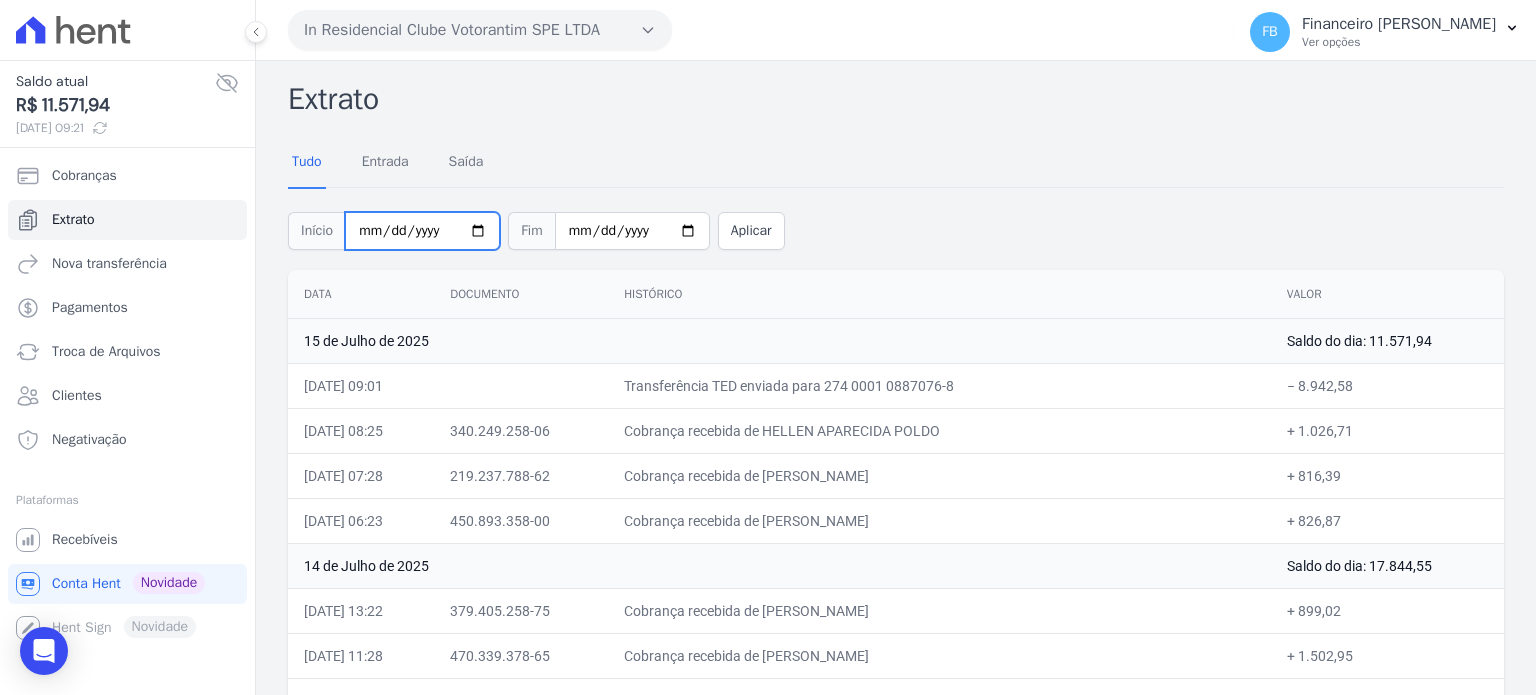 click on "[DATE]" at bounding box center [422, 231] 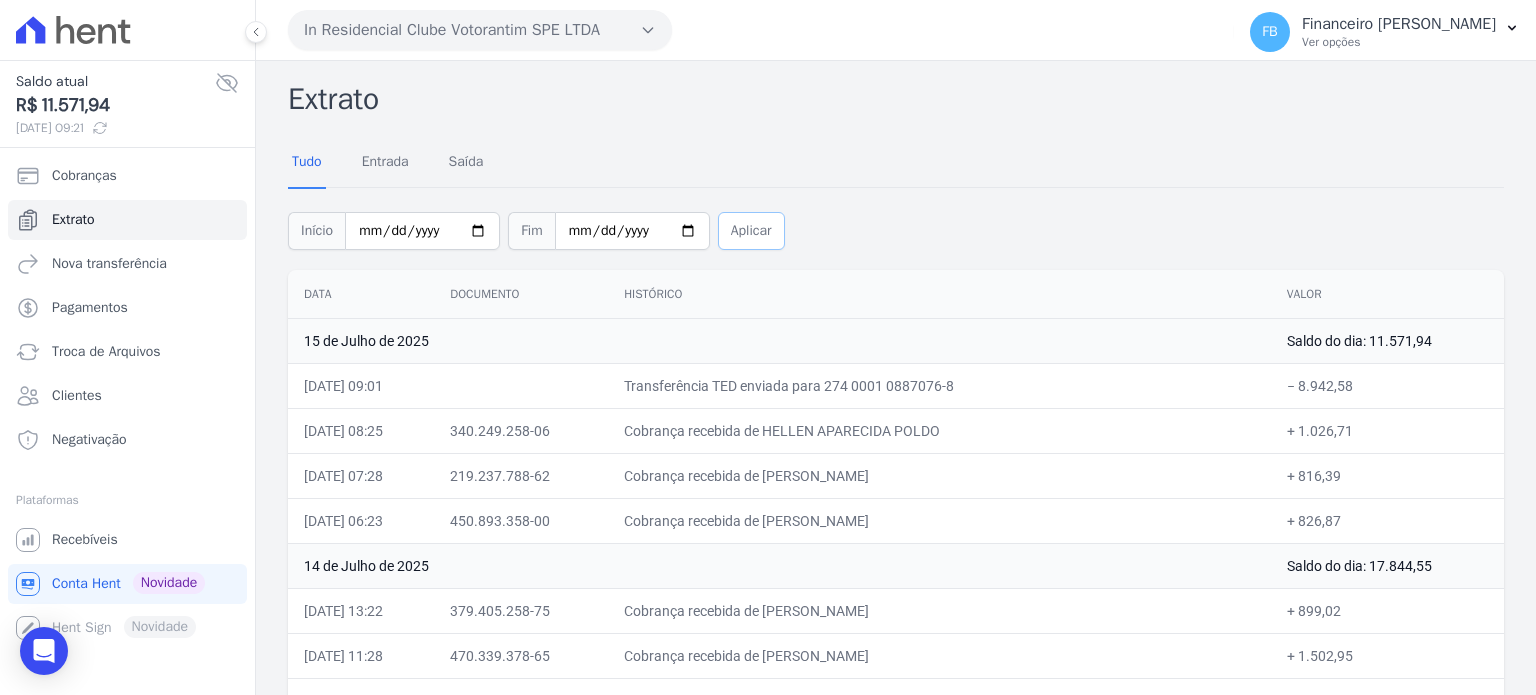 click on "Aplicar" at bounding box center (751, 231) 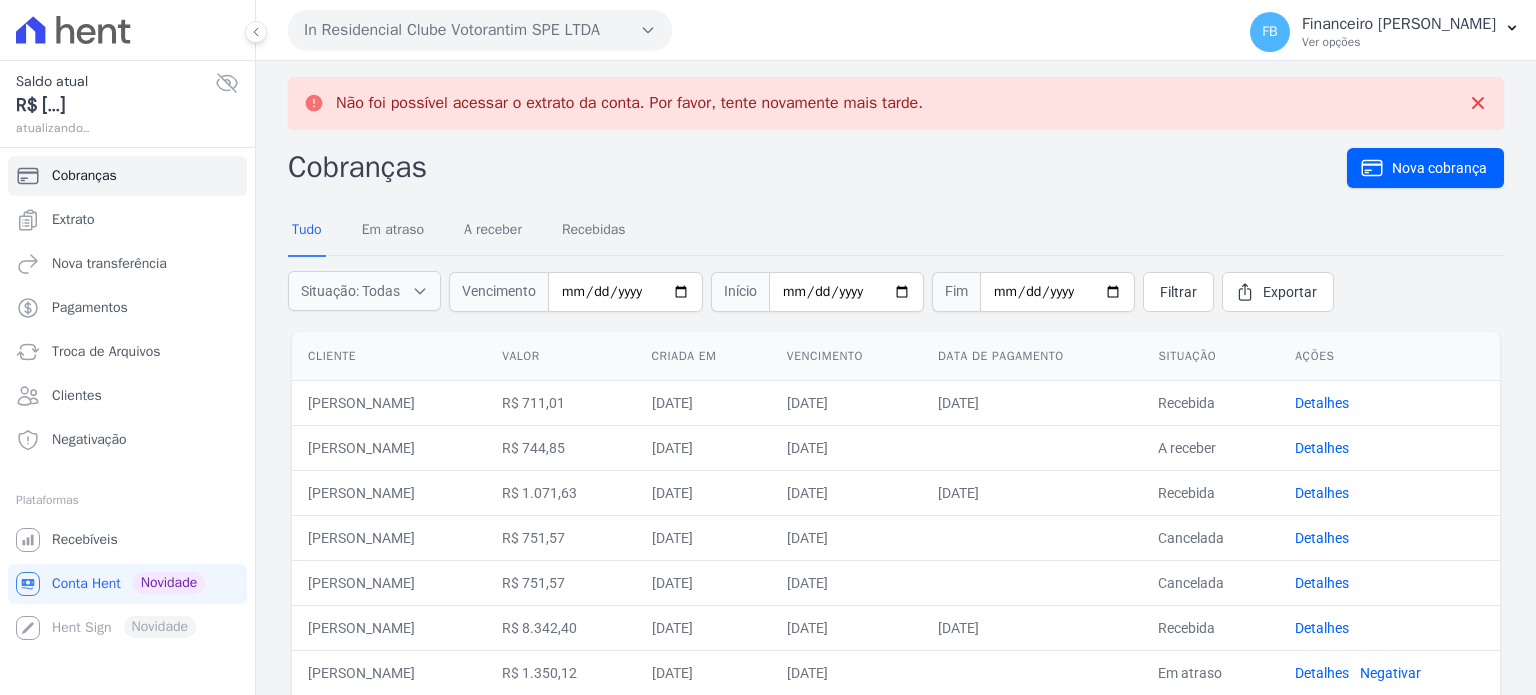 scroll, scrollTop: 0, scrollLeft: 0, axis: both 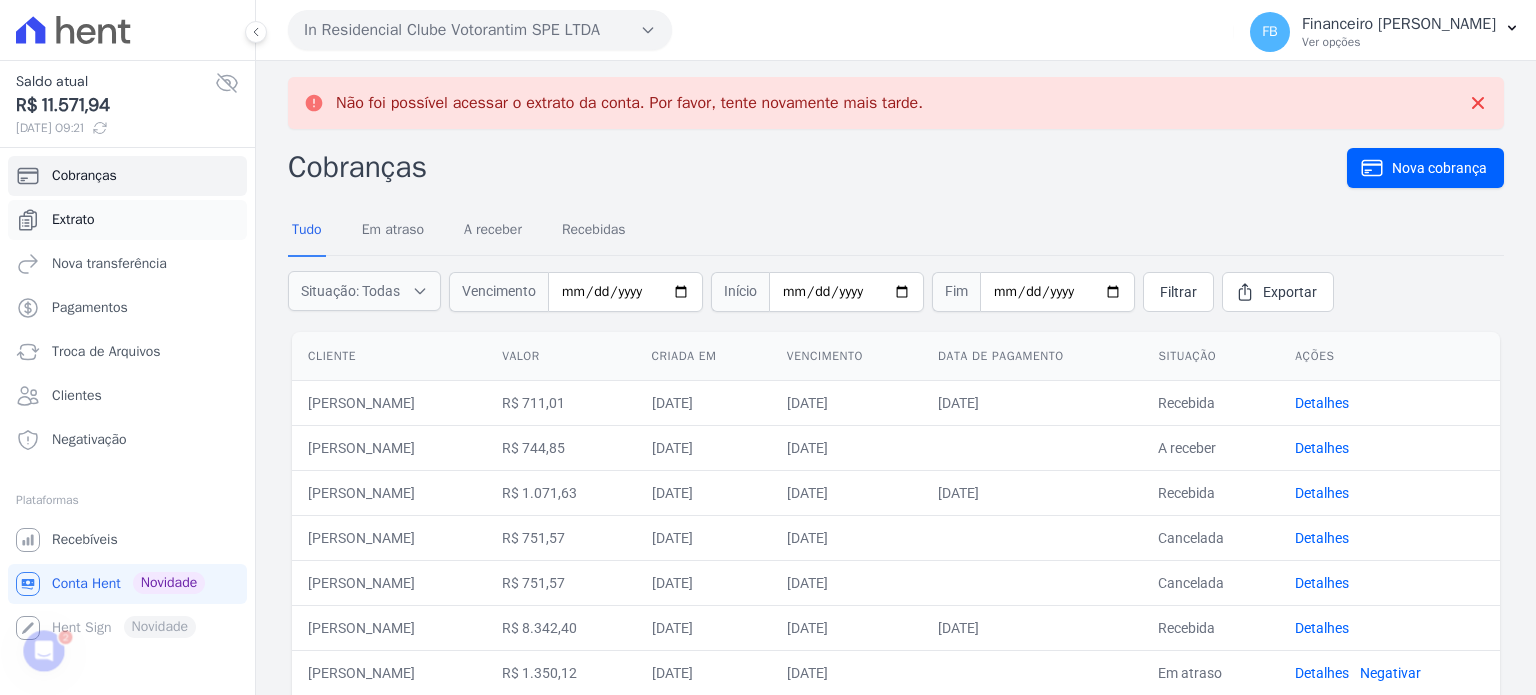 click on "Extrato" at bounding box center [127, 220] 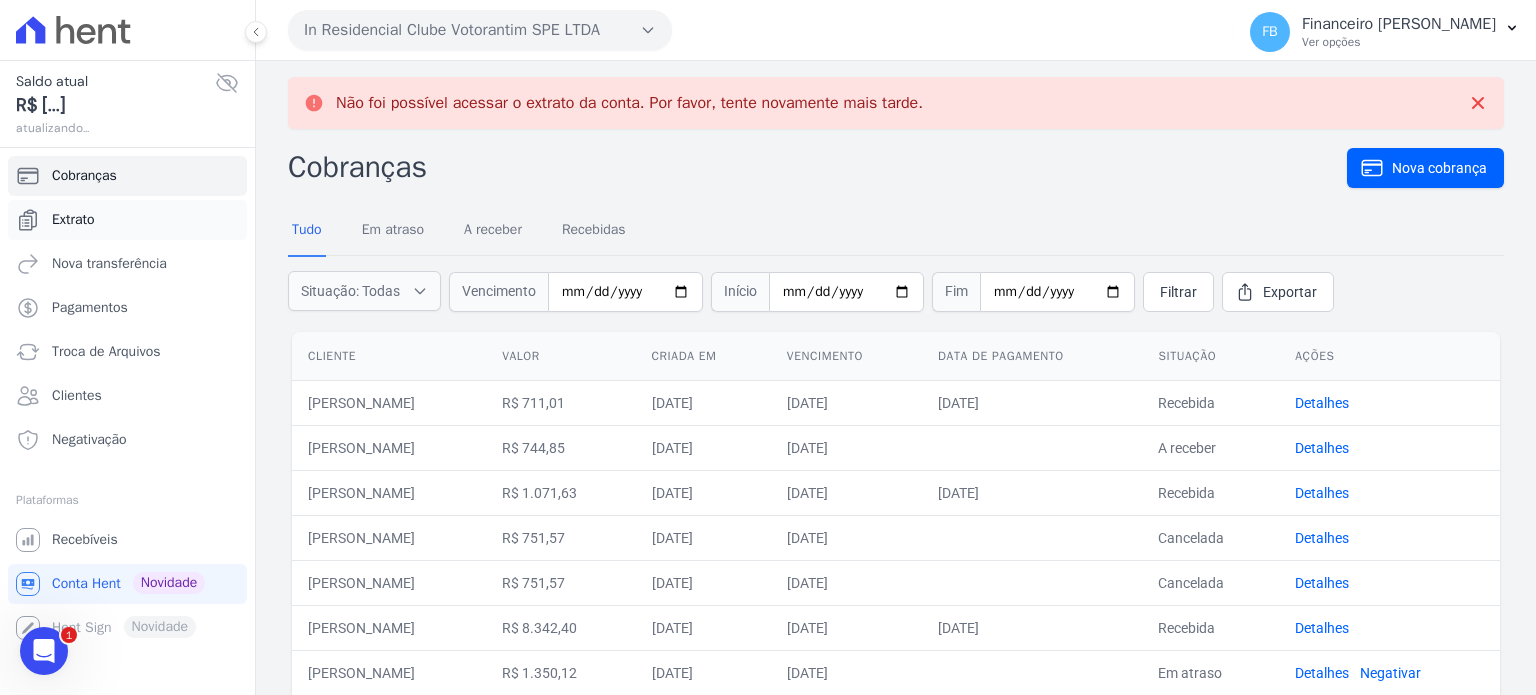 scroll, scrollTop: 0, scrollLeft: 0, axis: both 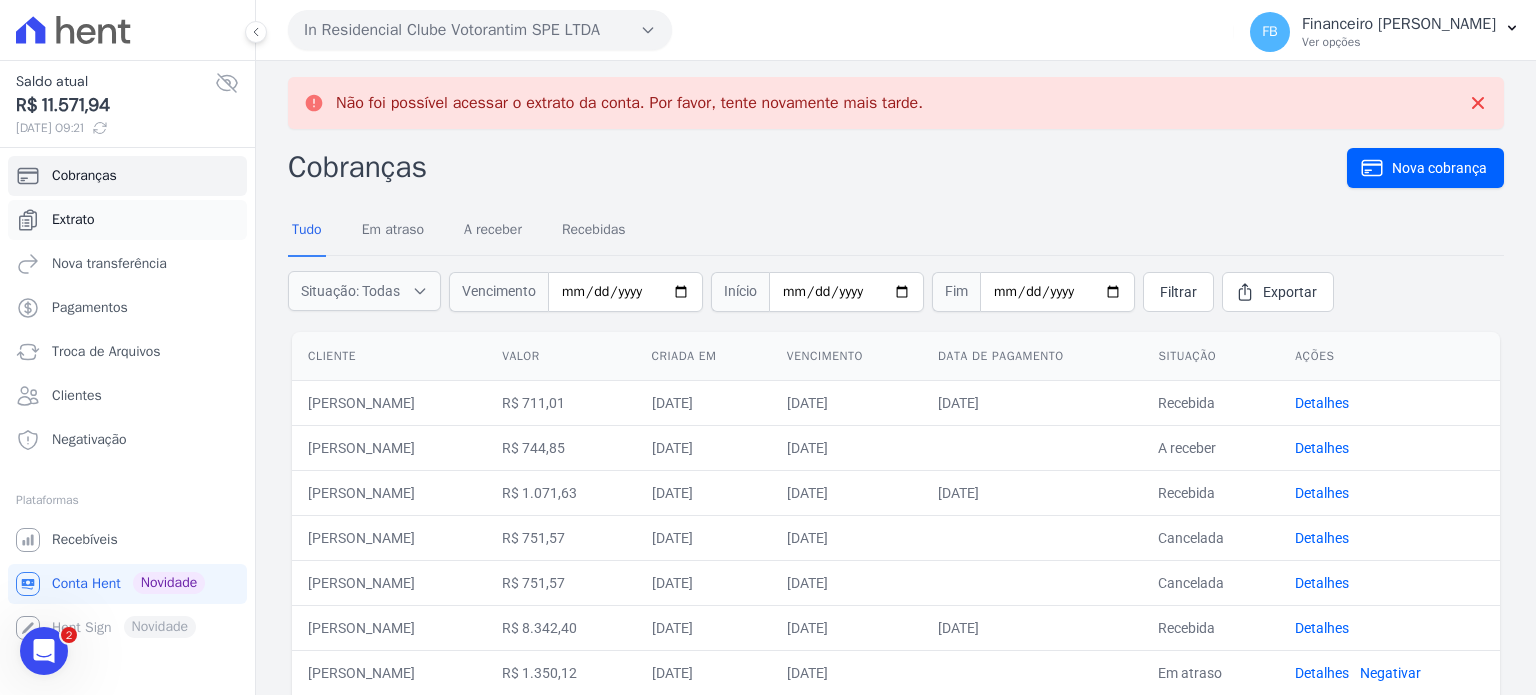 click on "Extrato" at bounding box center (73, 220) 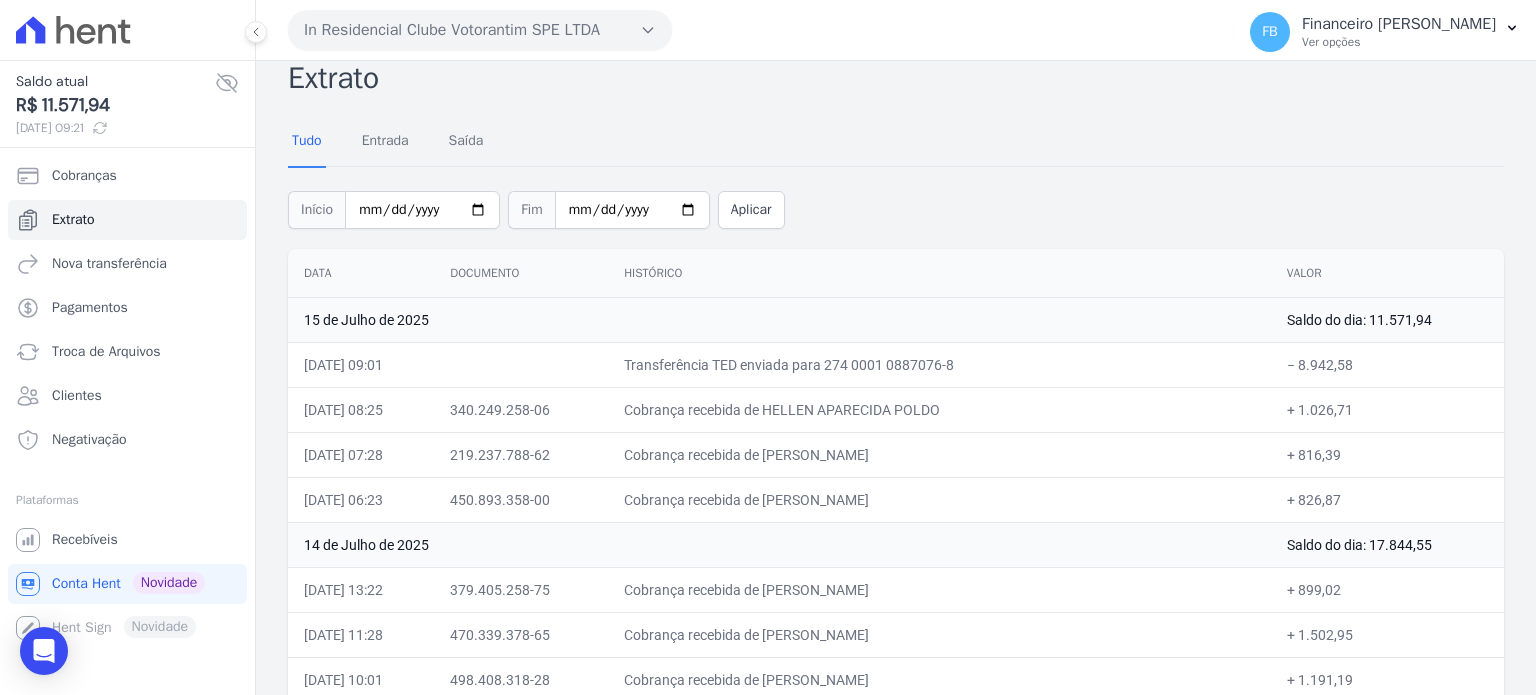 scroll, scrollTop: 0, scrollLeft: 0, axis: both 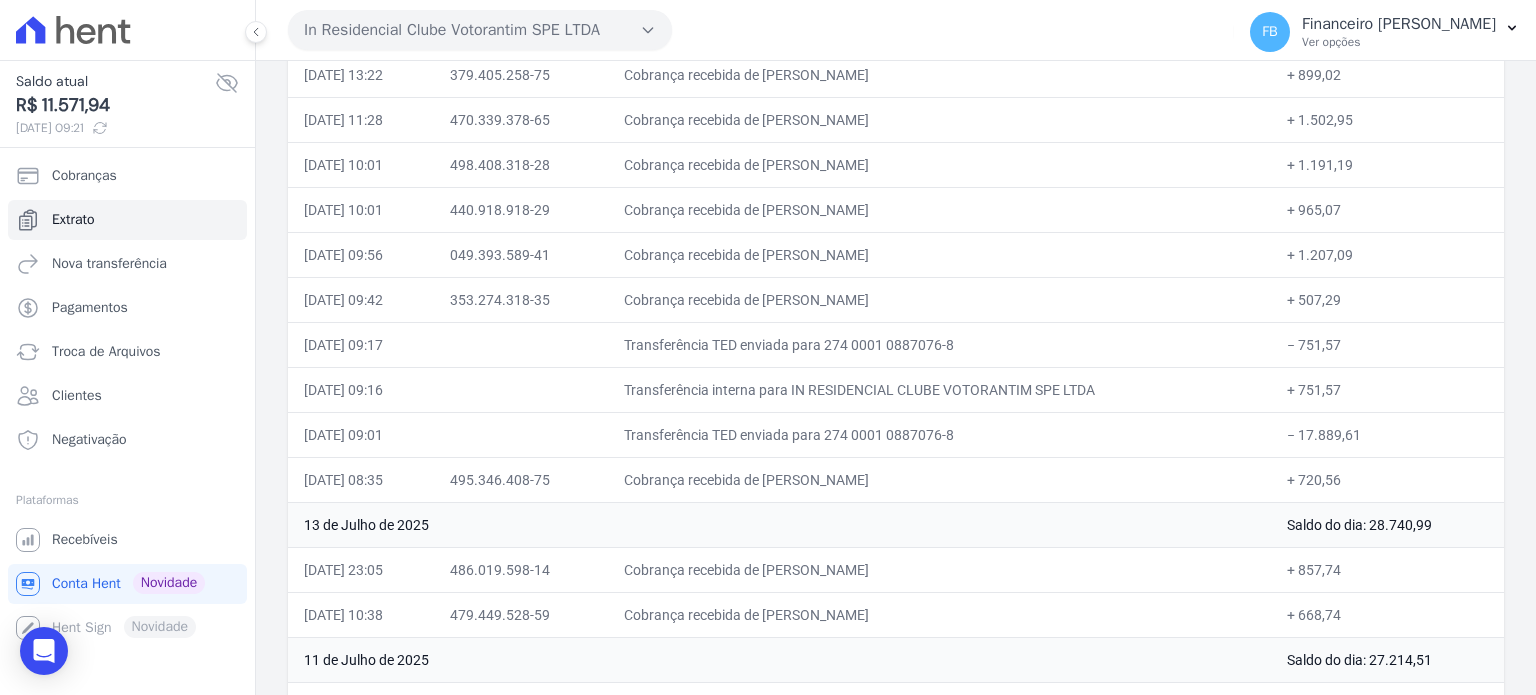 drag, startPoint x: 307, startPoint y: 288, endPoint x: 1372, endPoint y: 495, distance: 1084.9304 